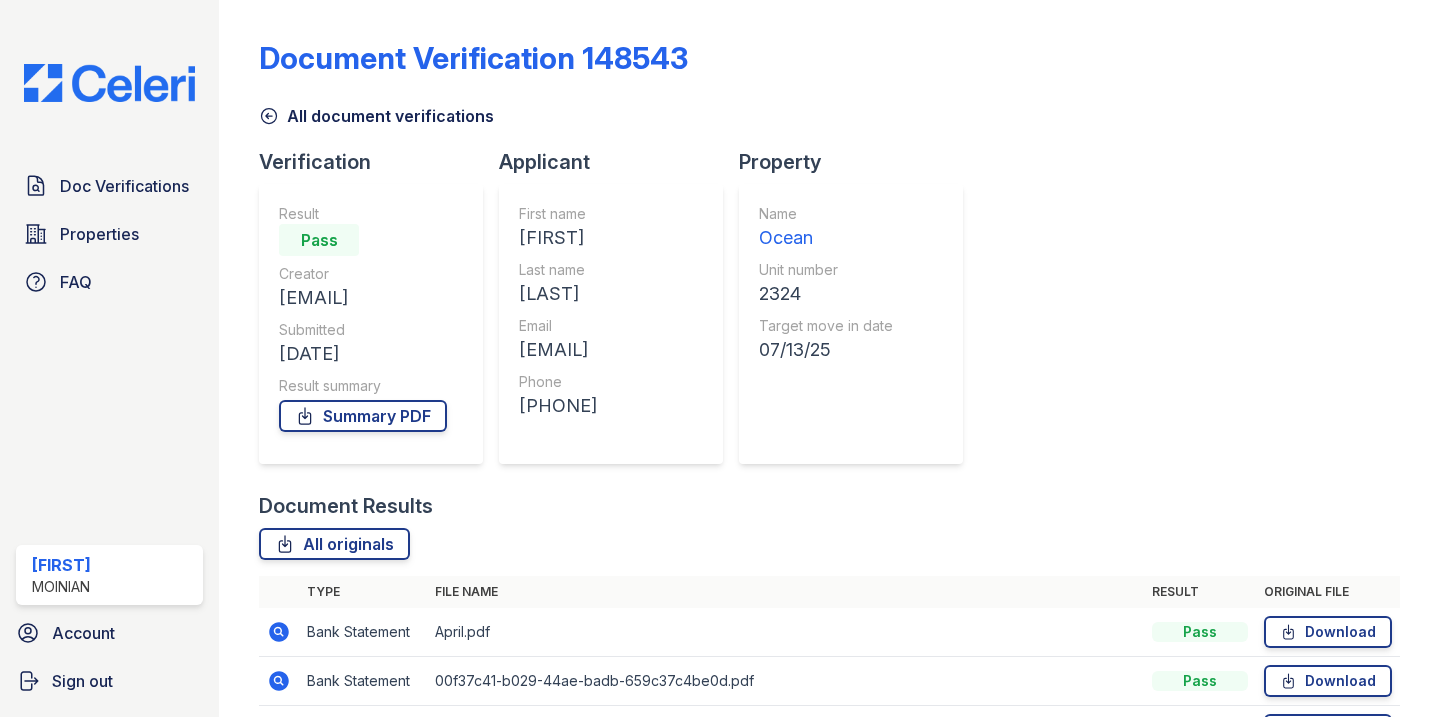 scroll, scrollTop: 0, scrollLeft: 0, axis: both 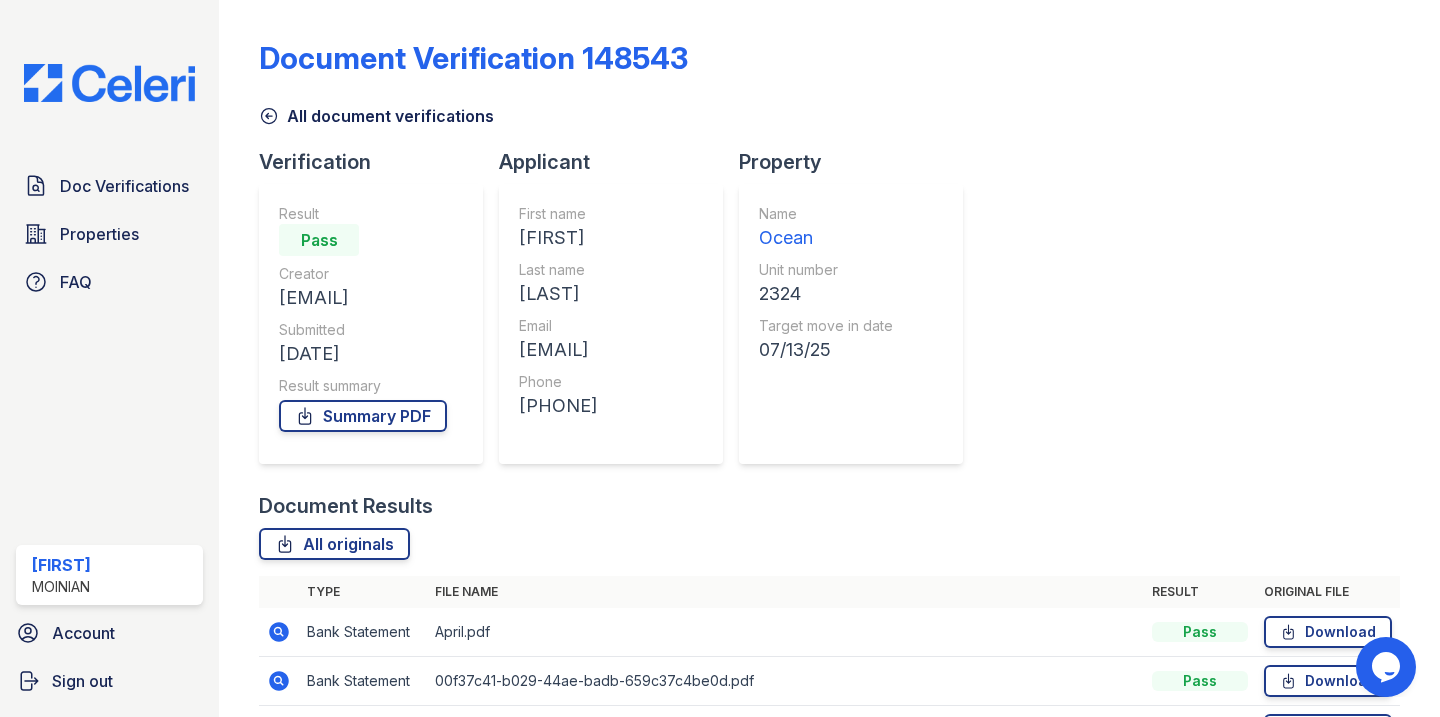 click at bounding box center (109, 83) 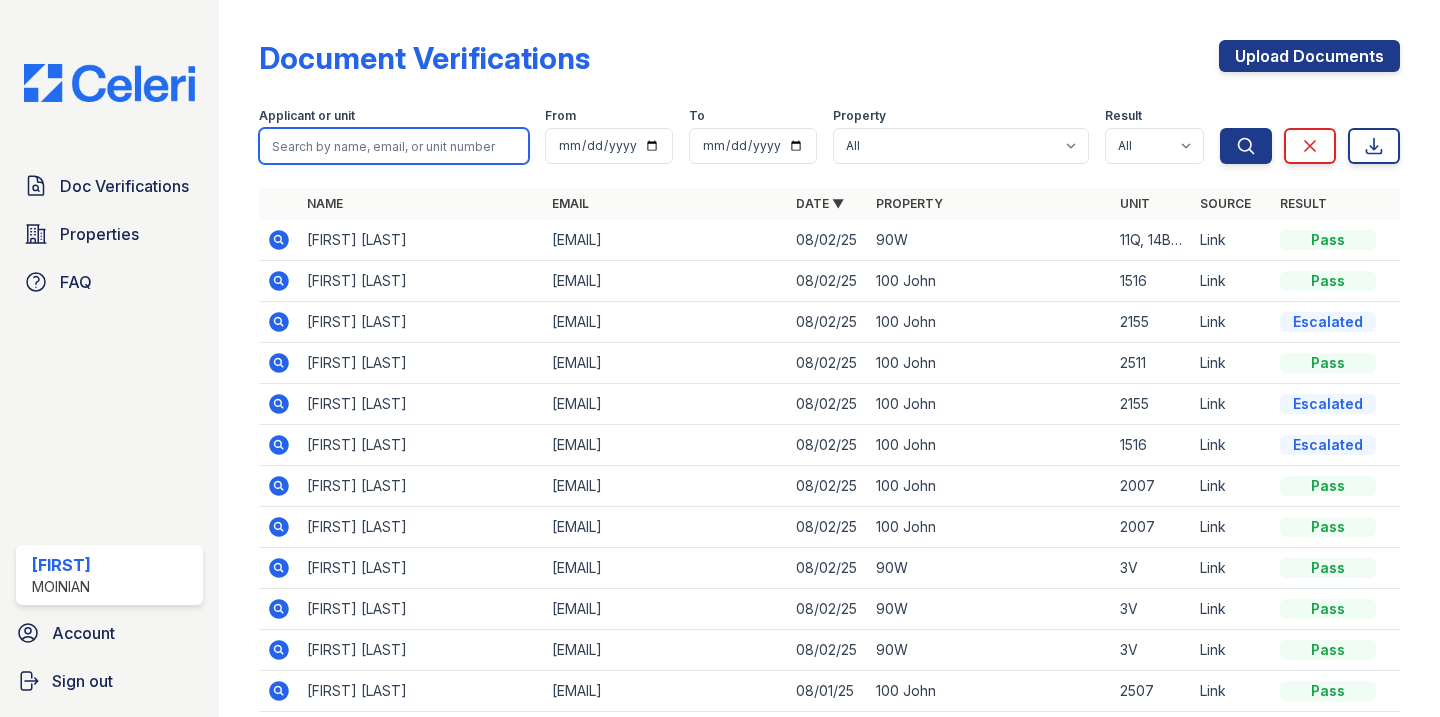 click at bounding box center (394, 146) 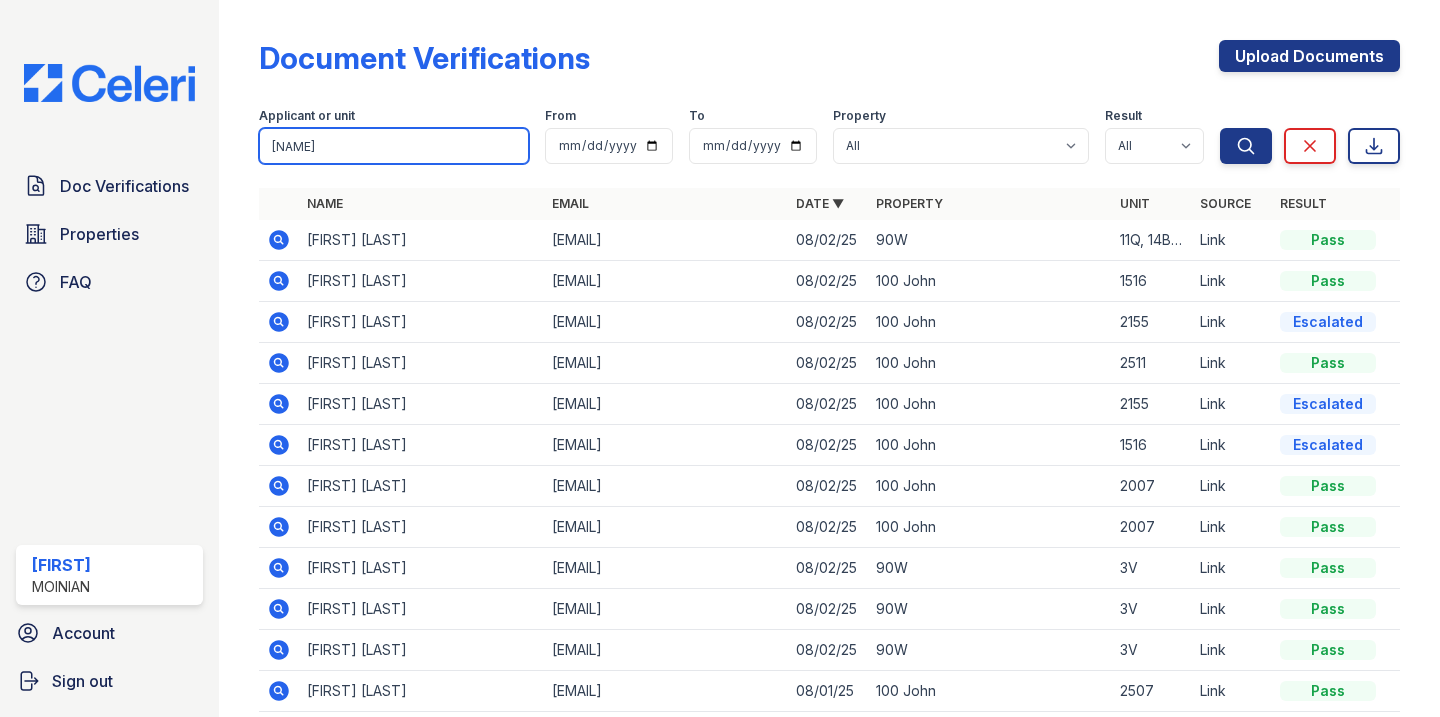 type on "jack" 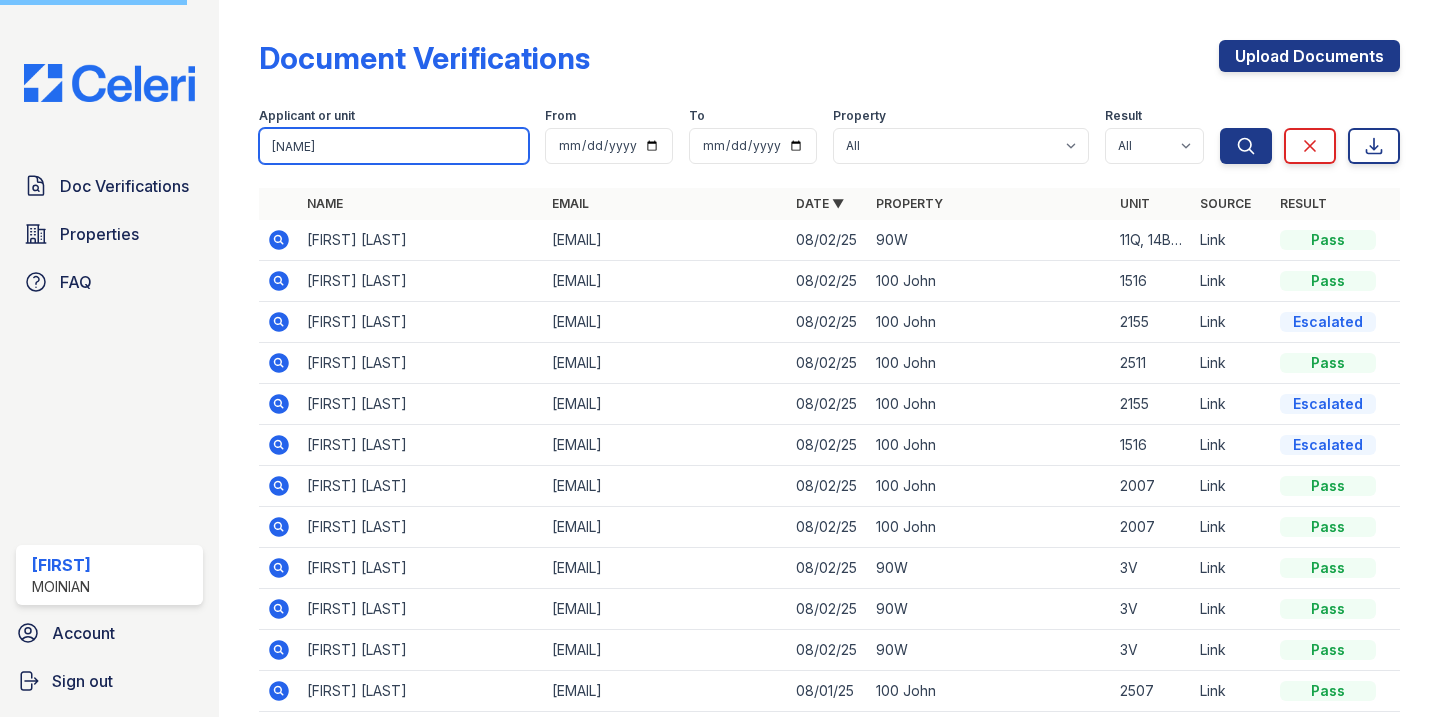 scroll, scrollTop: 35, scrollLeft: 0, axis: vertical 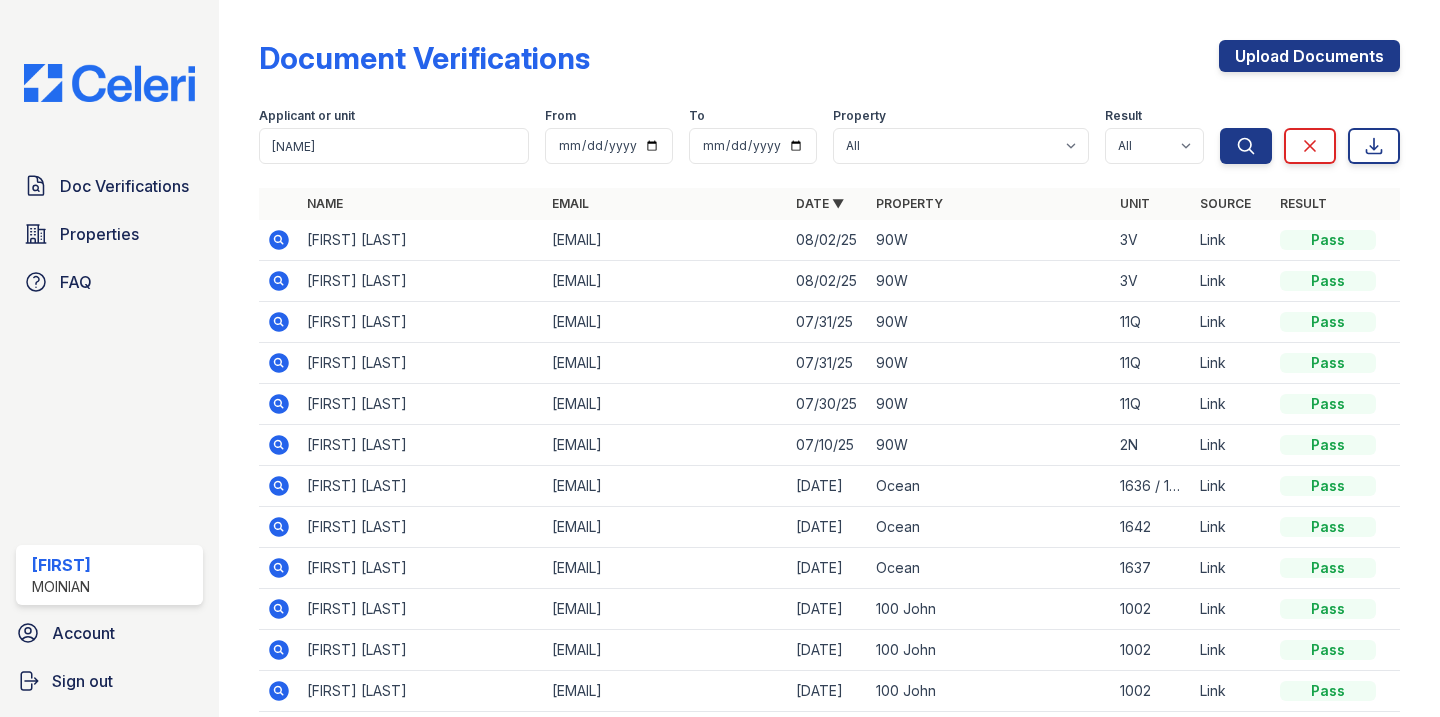 click 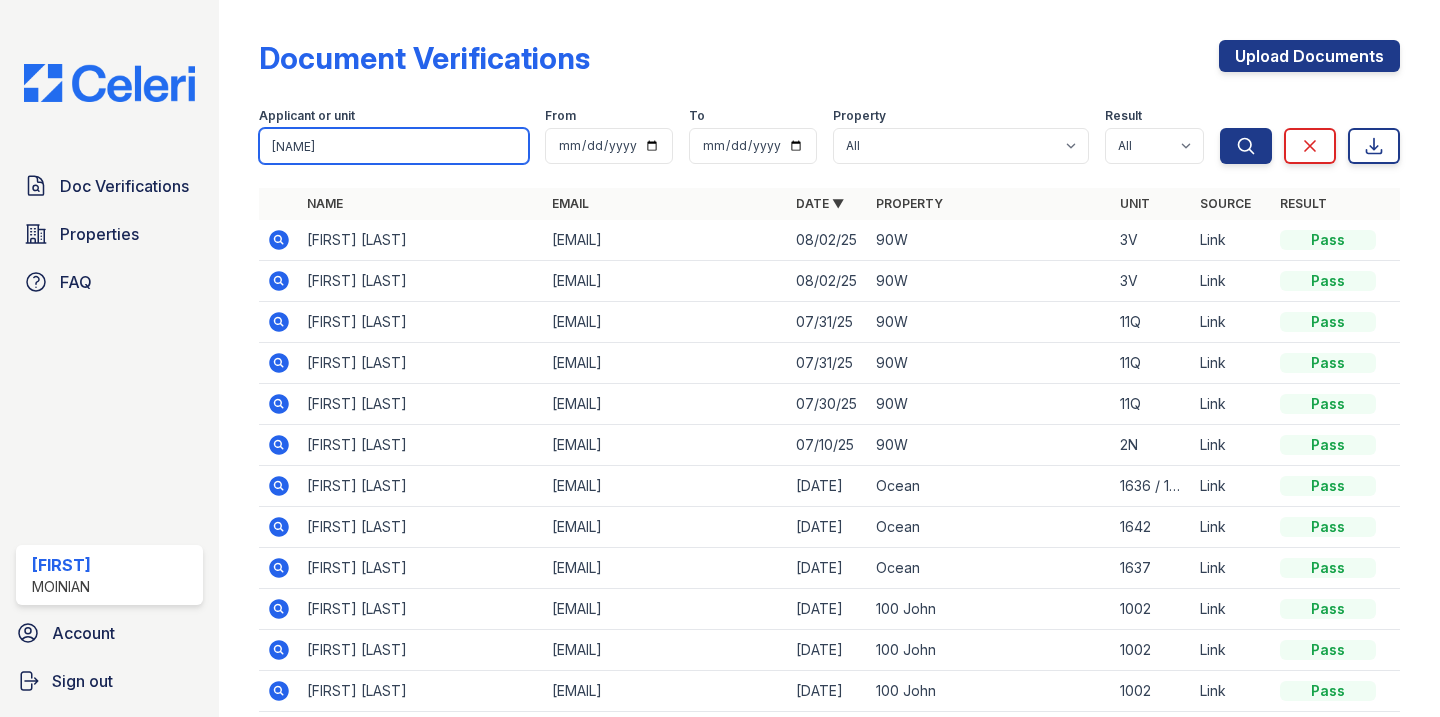 click on "jack" at bounding box center [394, 146] 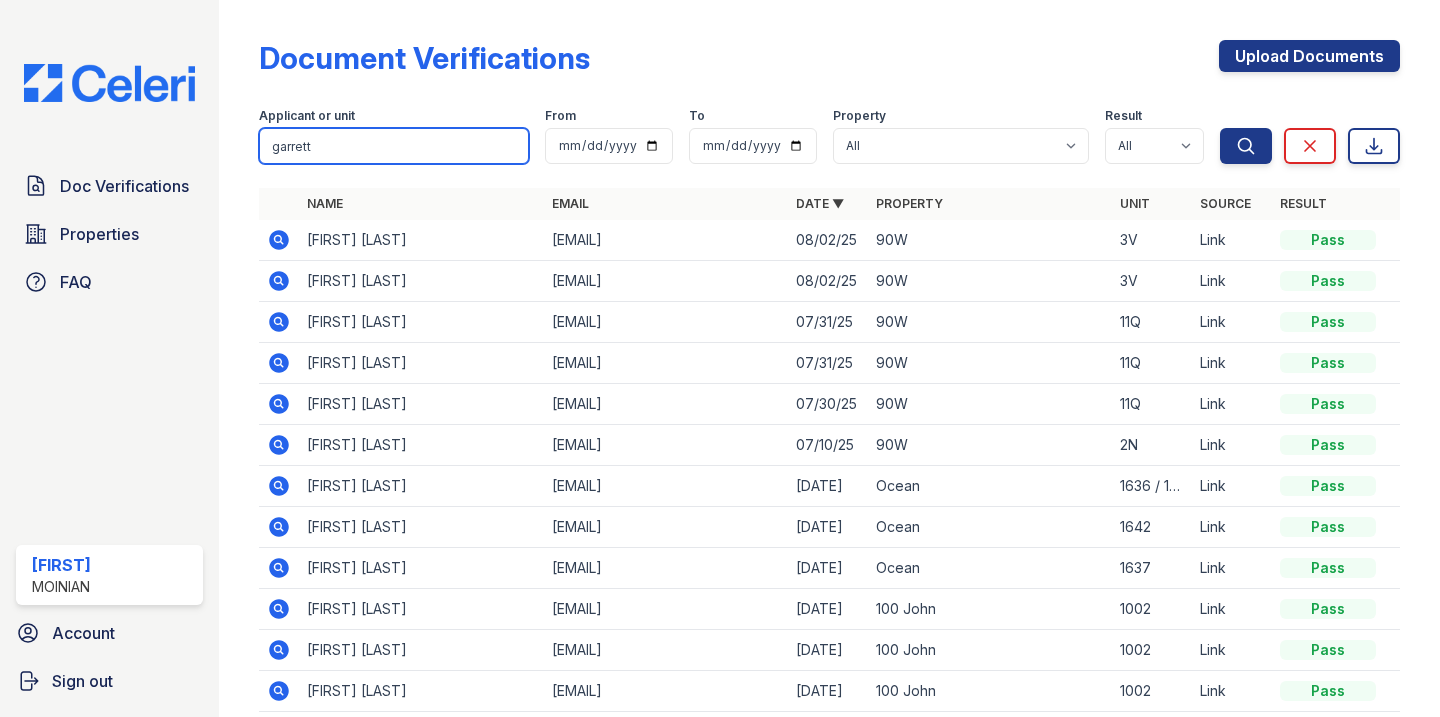 type on "garrett" 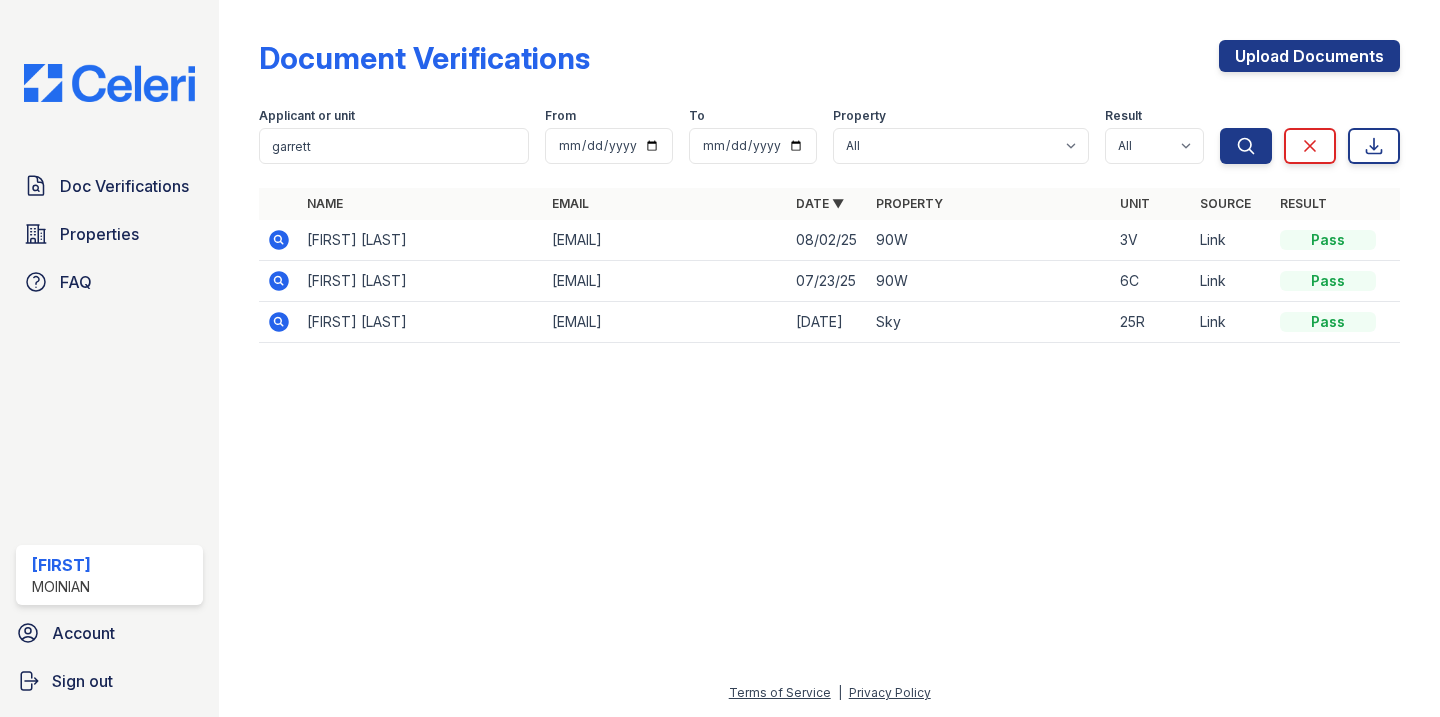 click 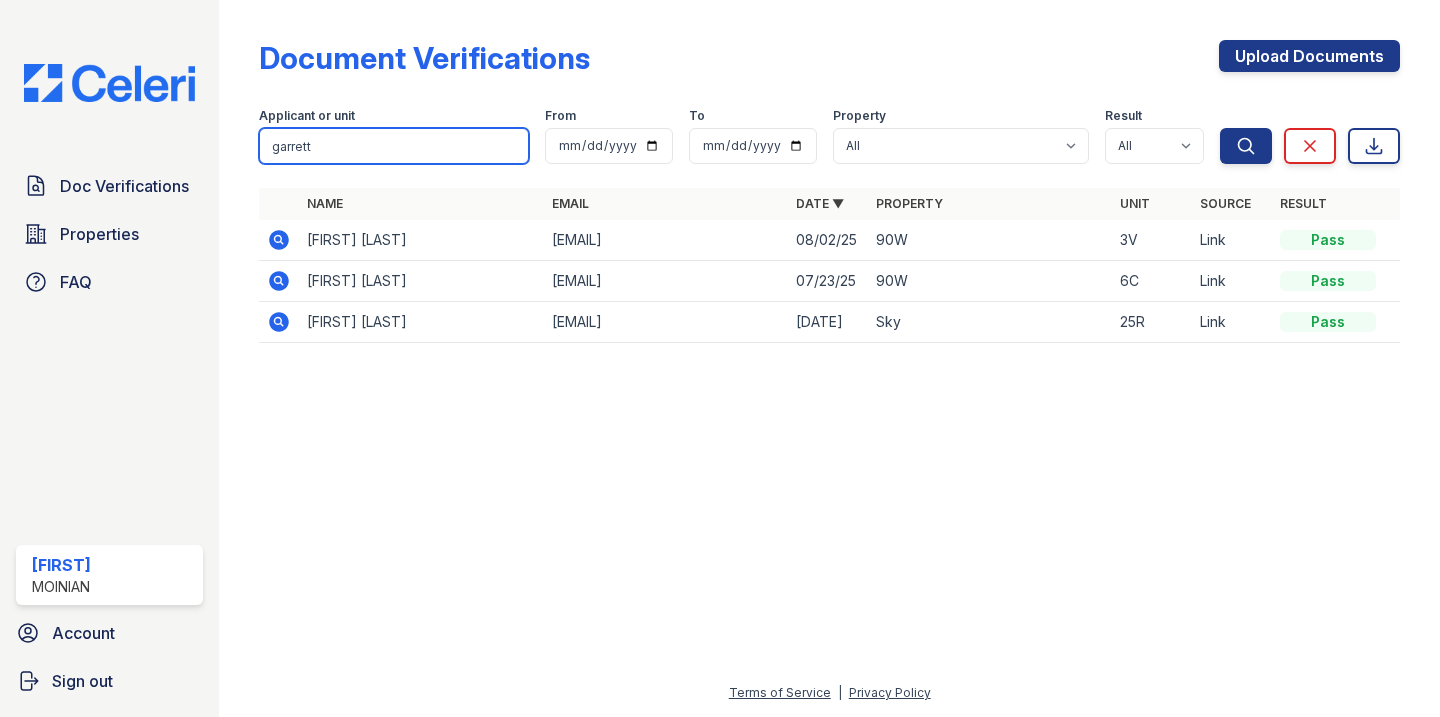 click on "garrett" at bounding box center [394, 146] 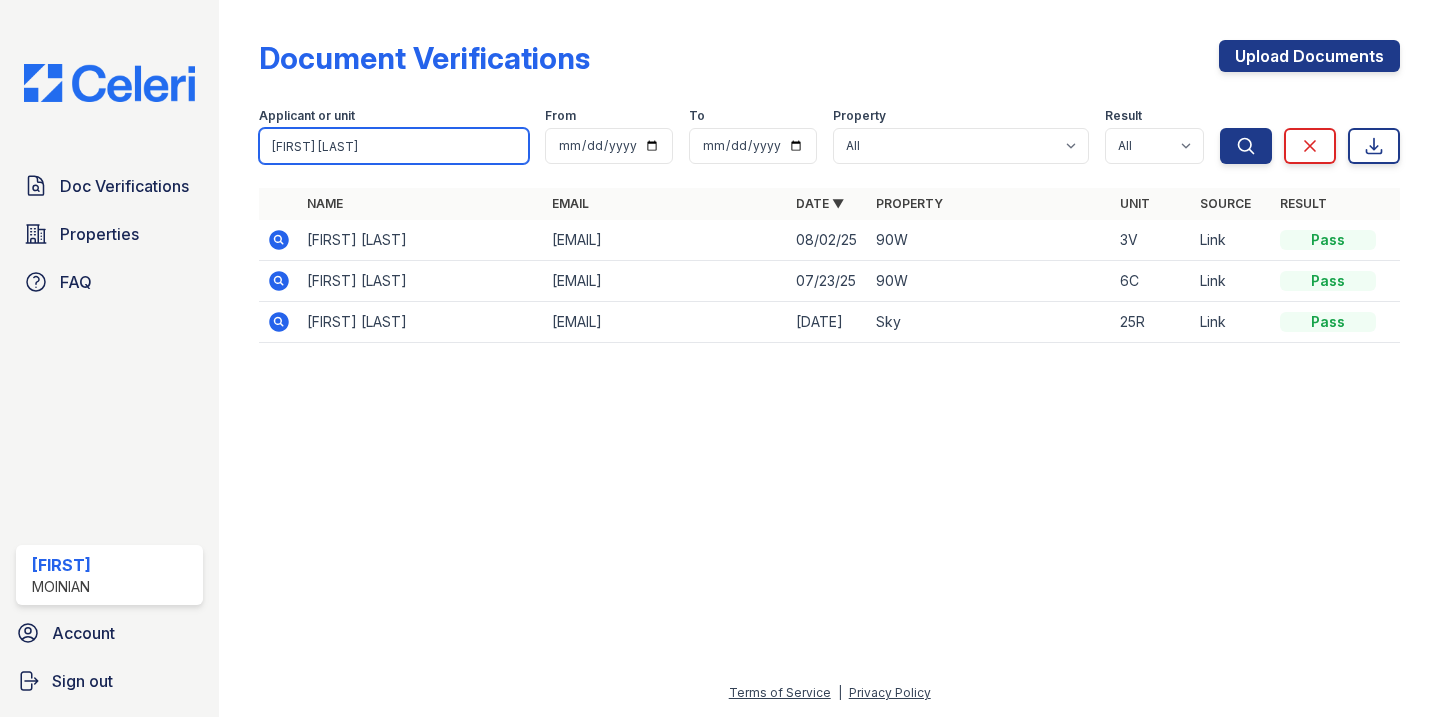 type on "alyssa lee" 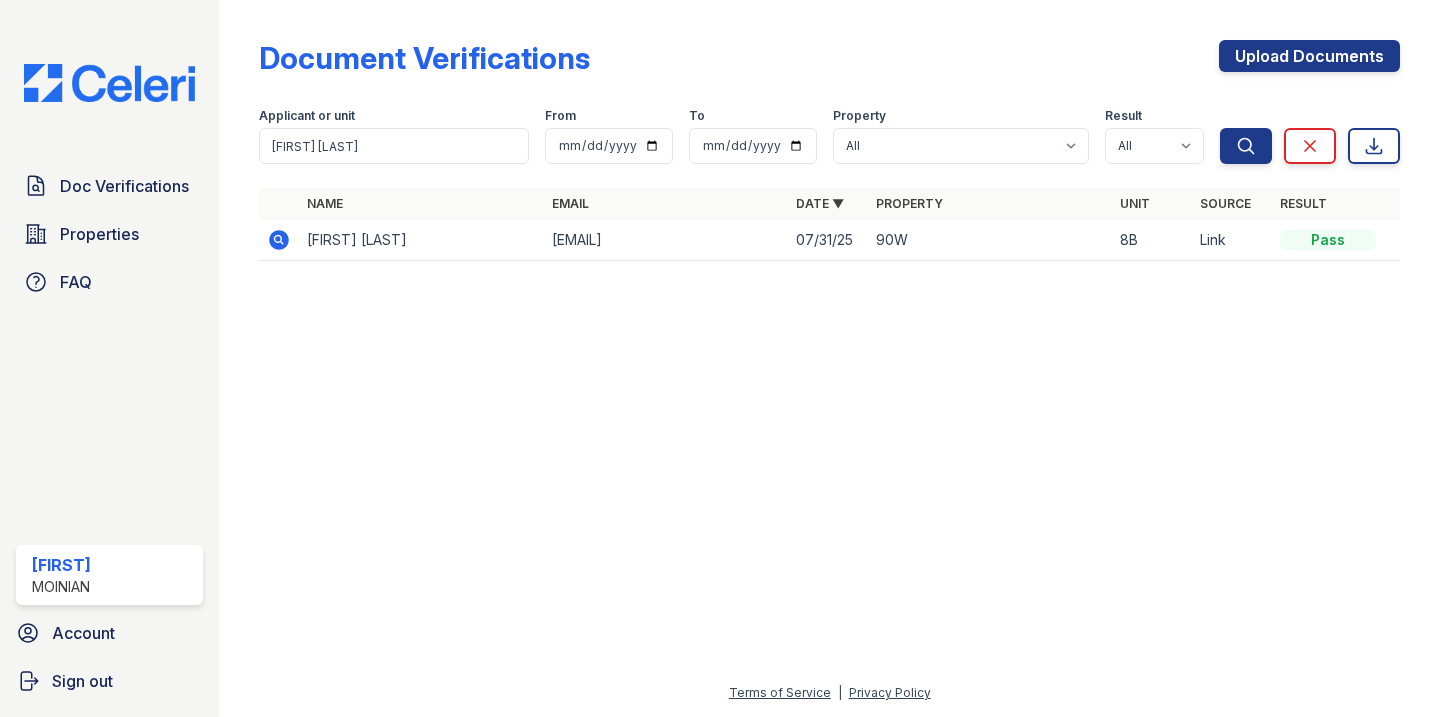 click 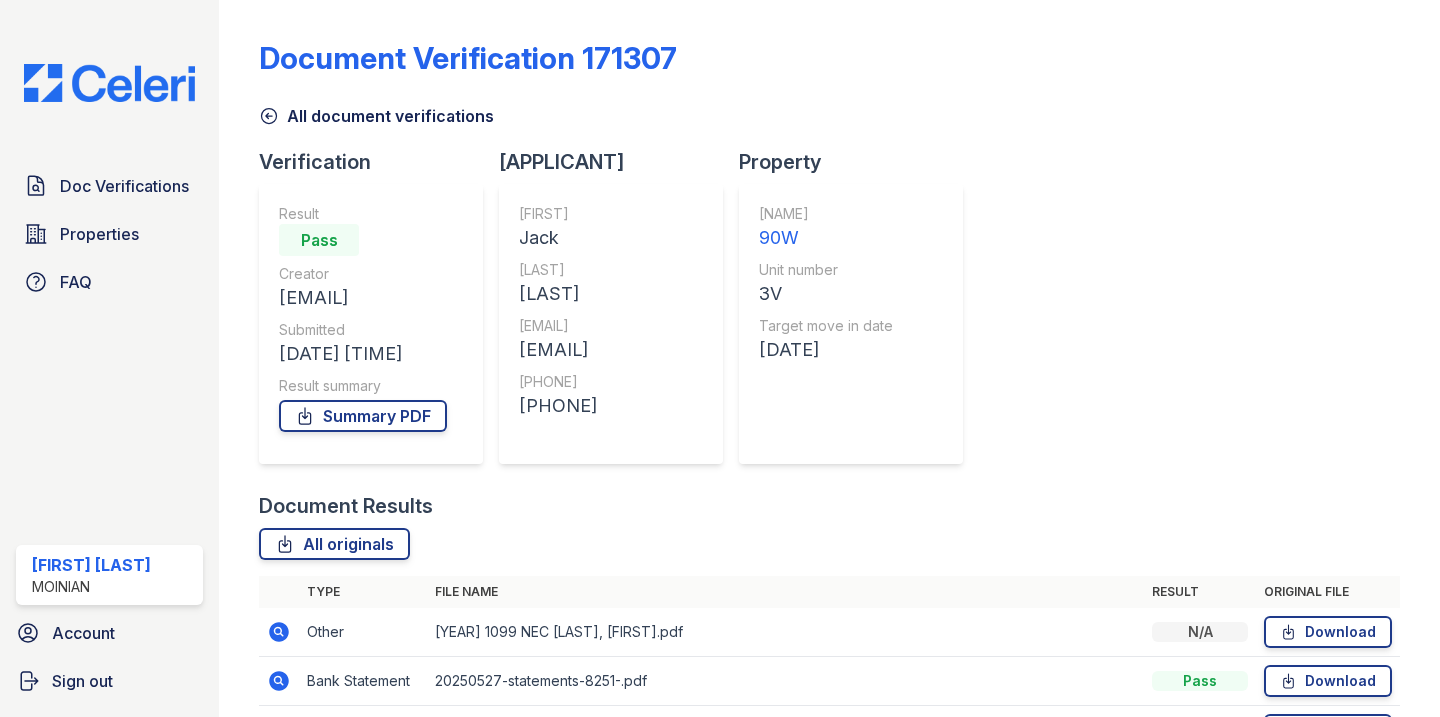 scroll, scrollTop: 0, scrollLeft: 0, axis: both 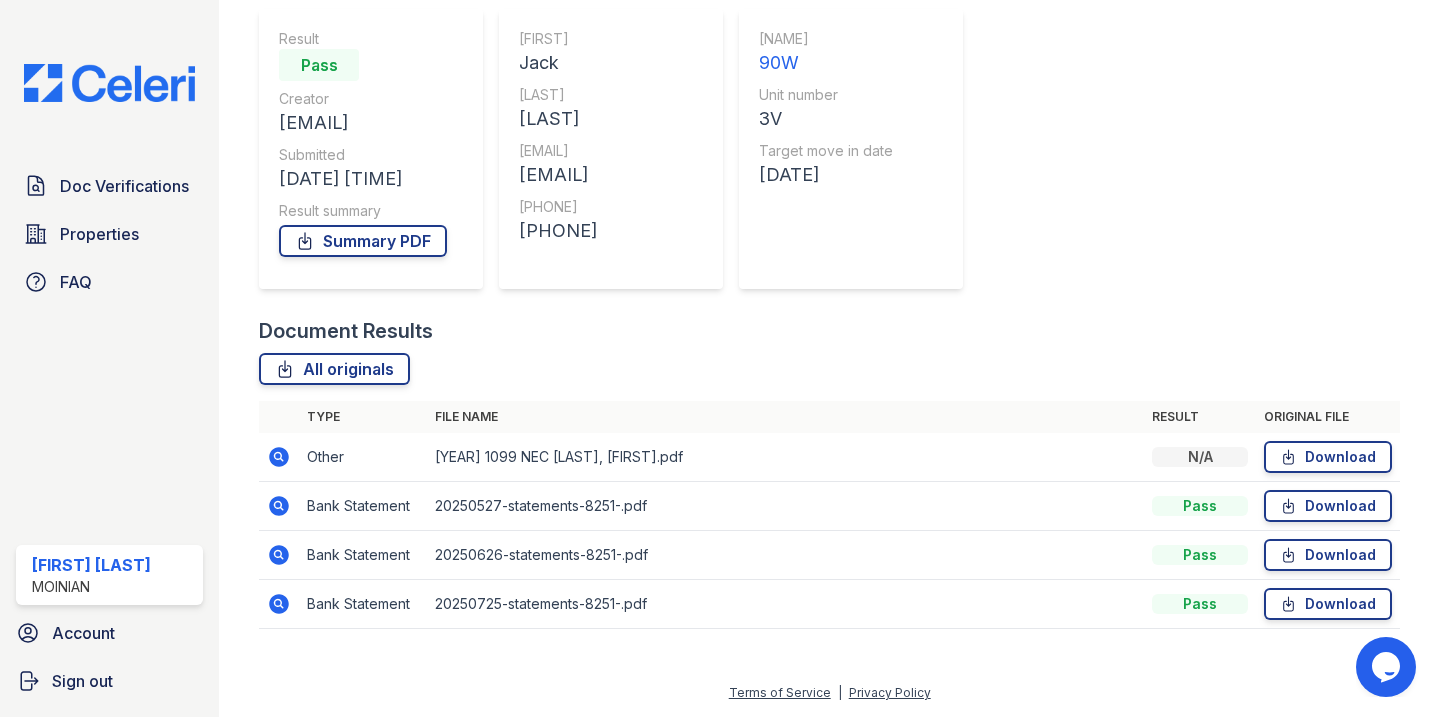 click 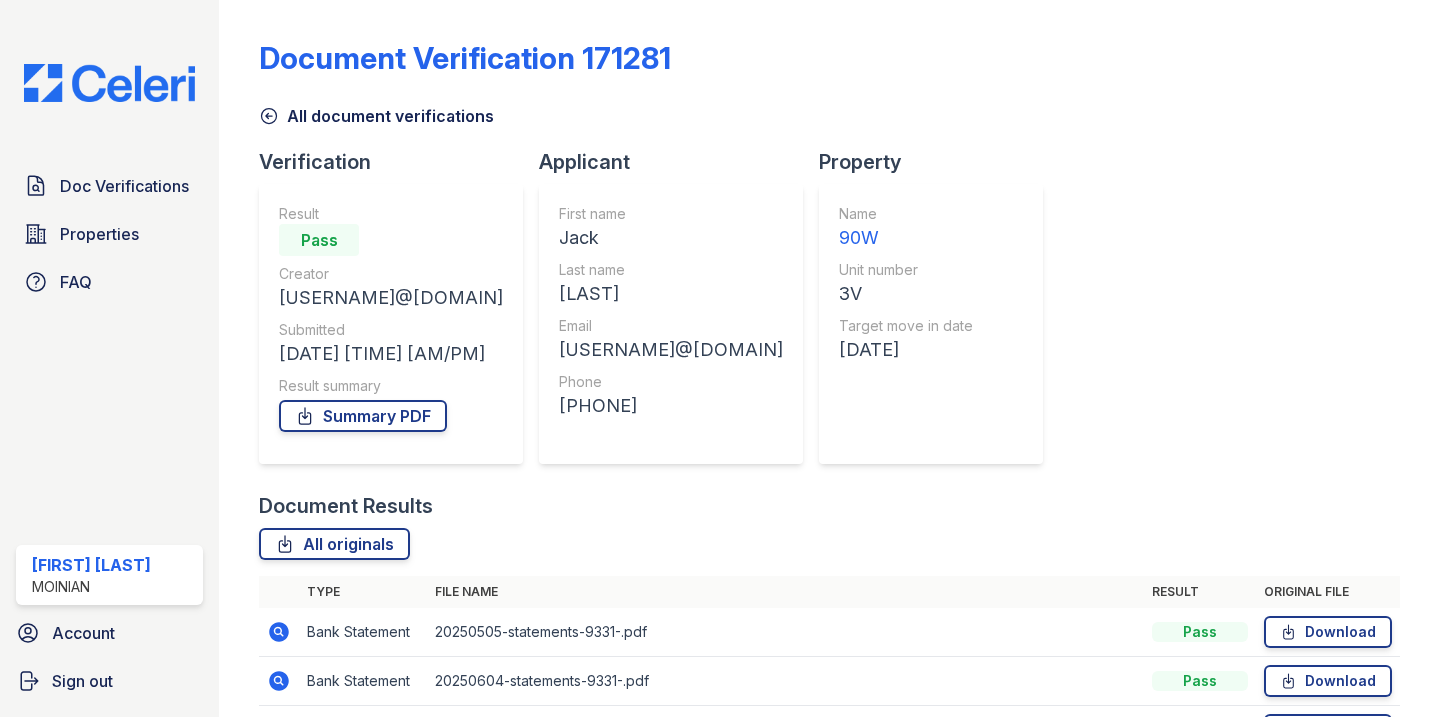 scroll, scrollTop: 0, scrollLeft: 0, axis: both 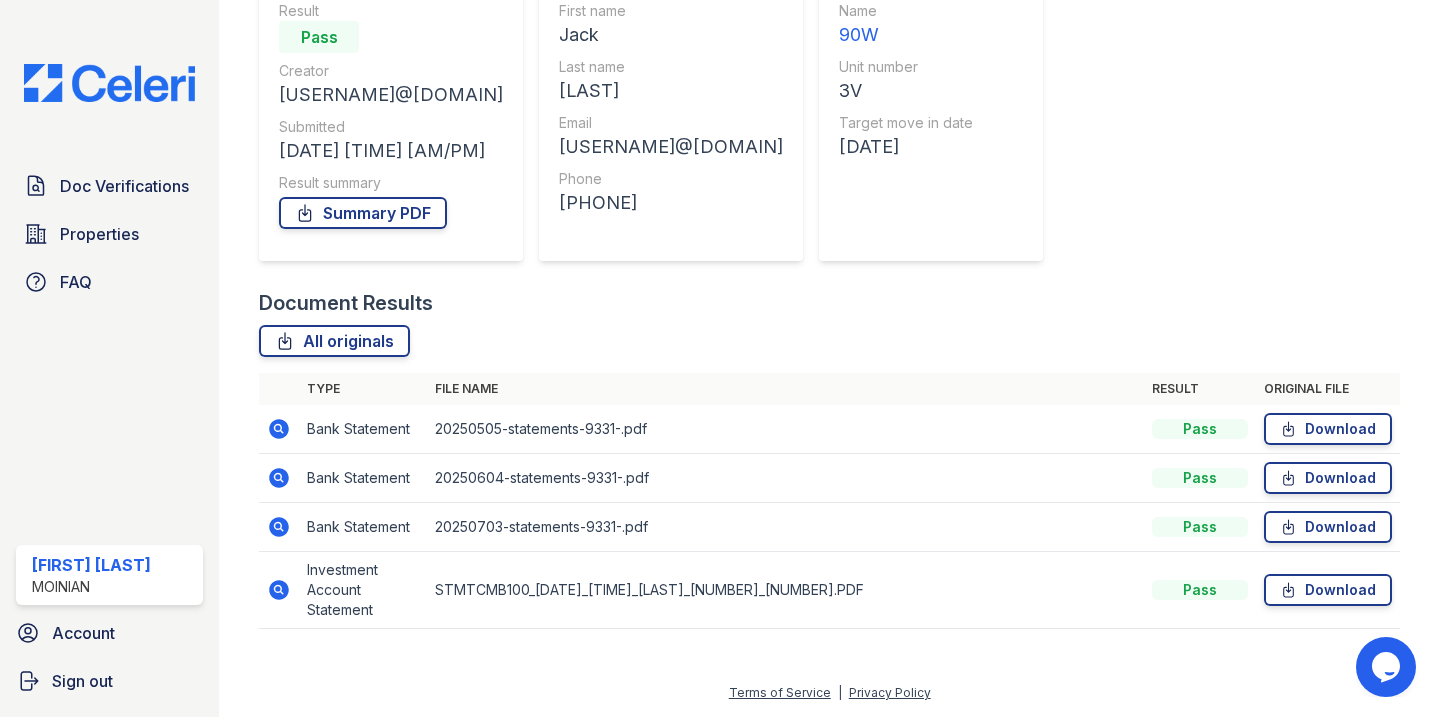 click 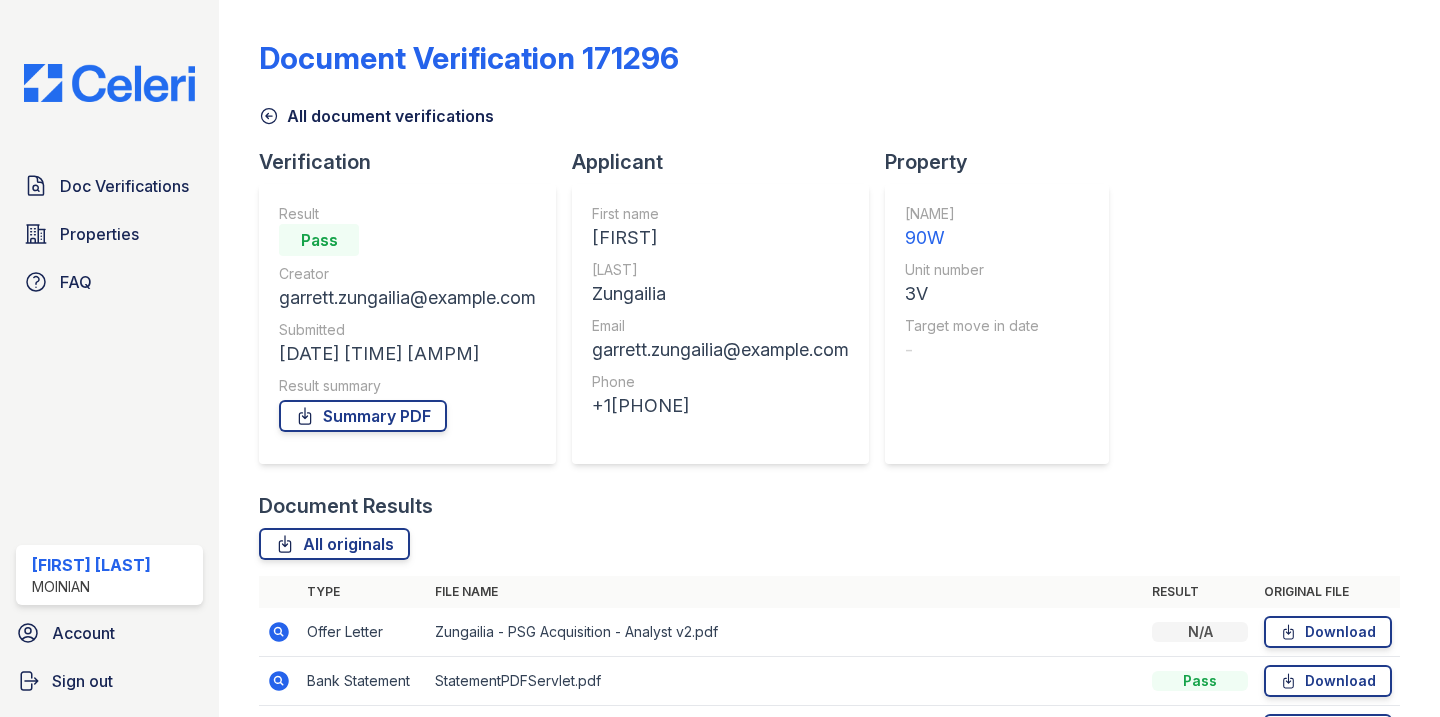 scroll, scrollTop: 0, scrollLeft: 0, axis: both 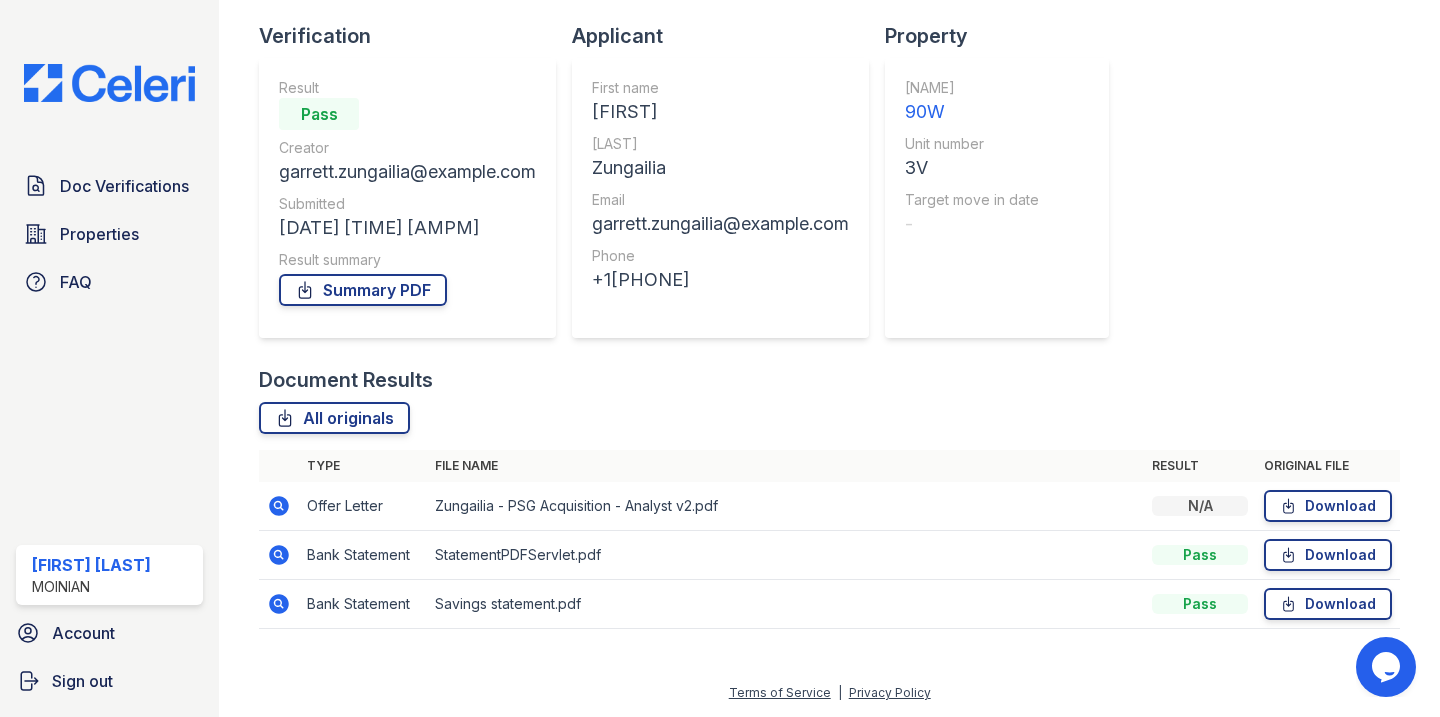 click 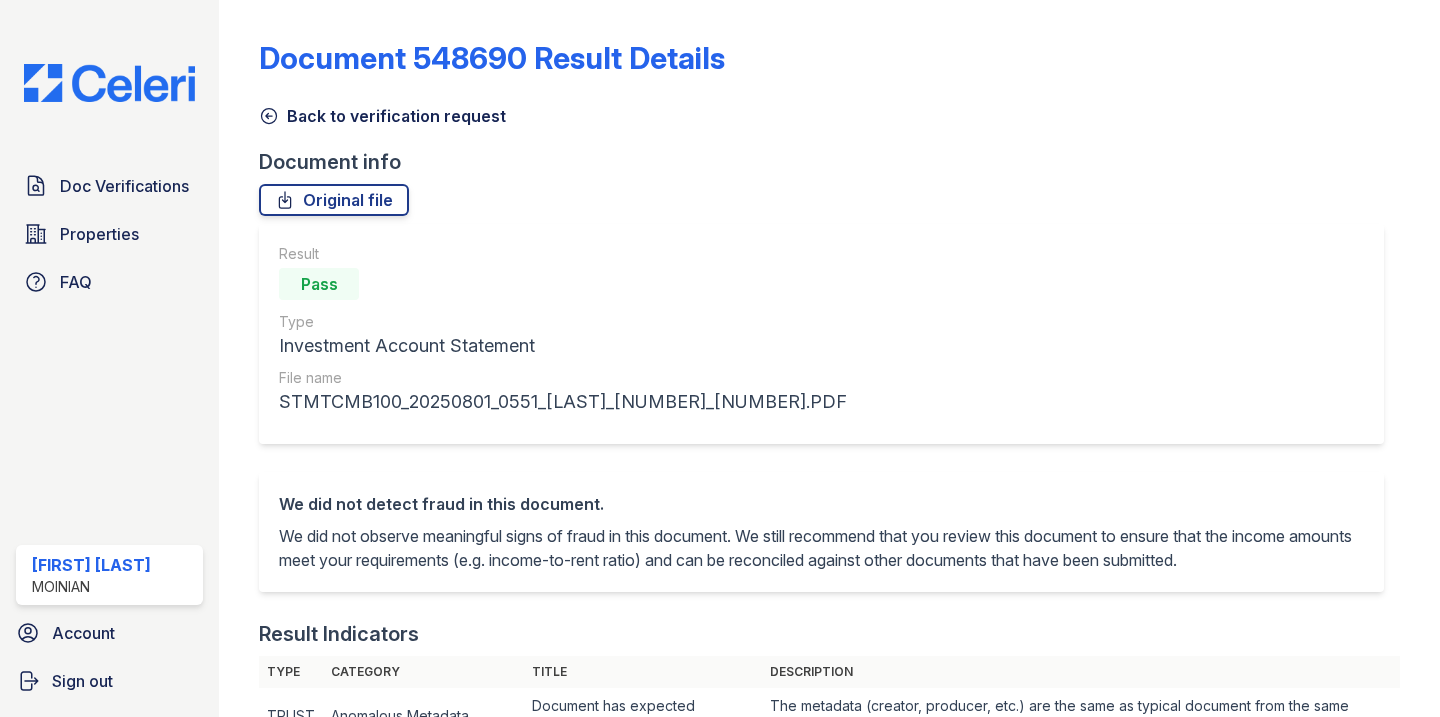 scroll, scrollTop: 0, scrollLeft: 0, axis: both 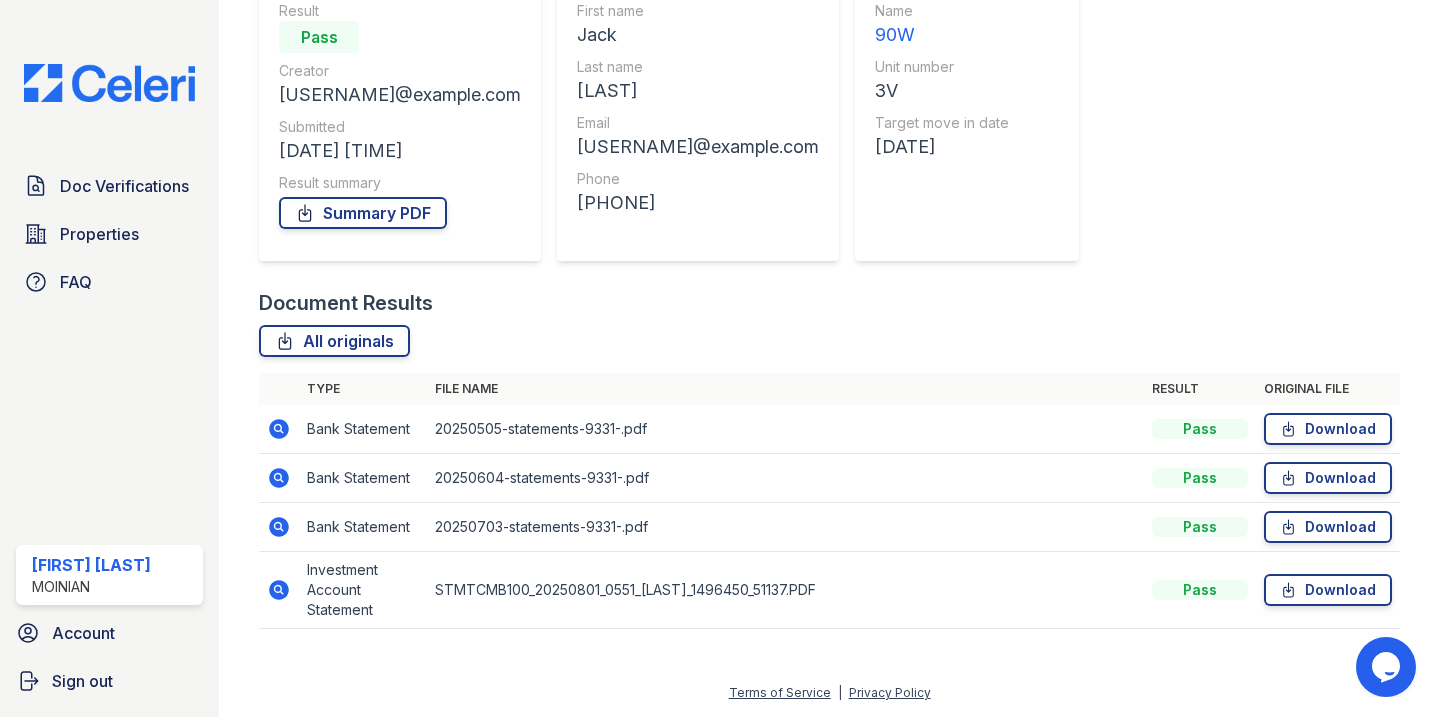 click 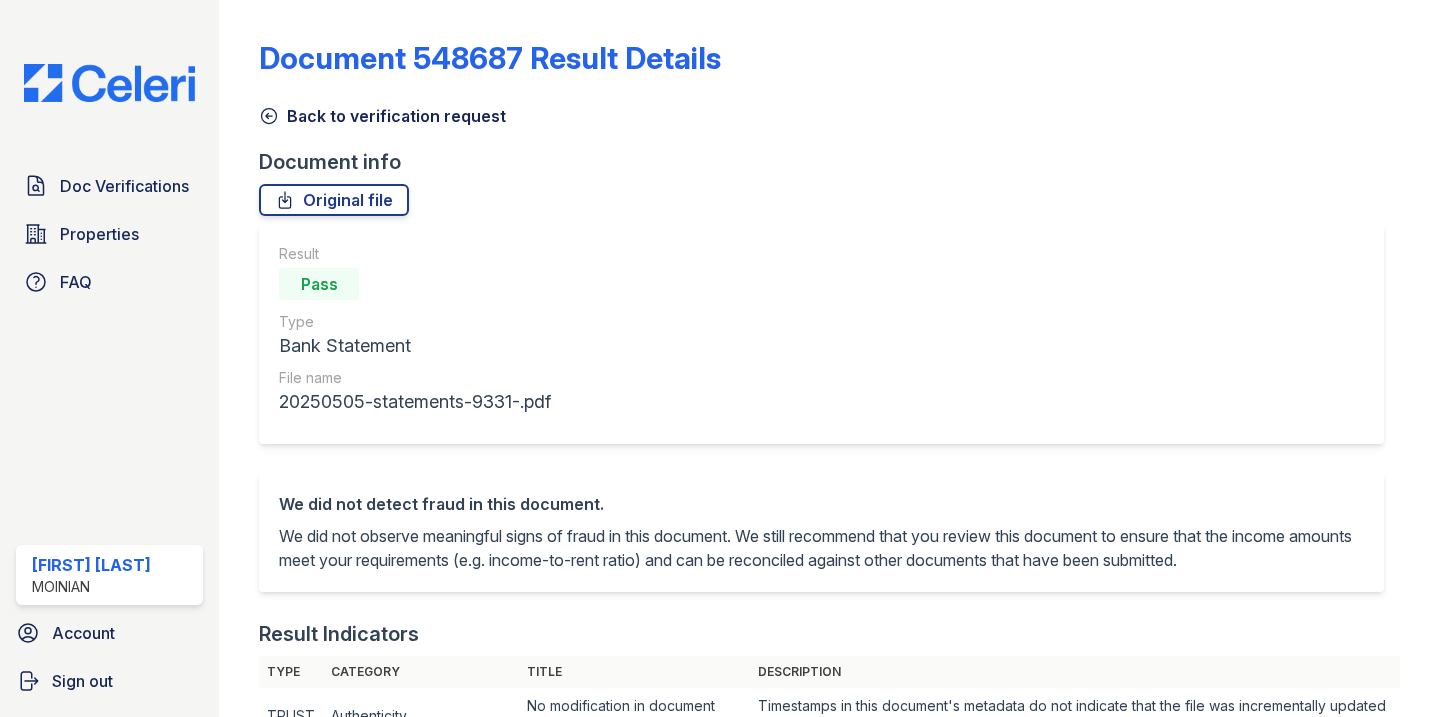 scroll, scrollTop: 0, scrollLeft: 0, axis: both 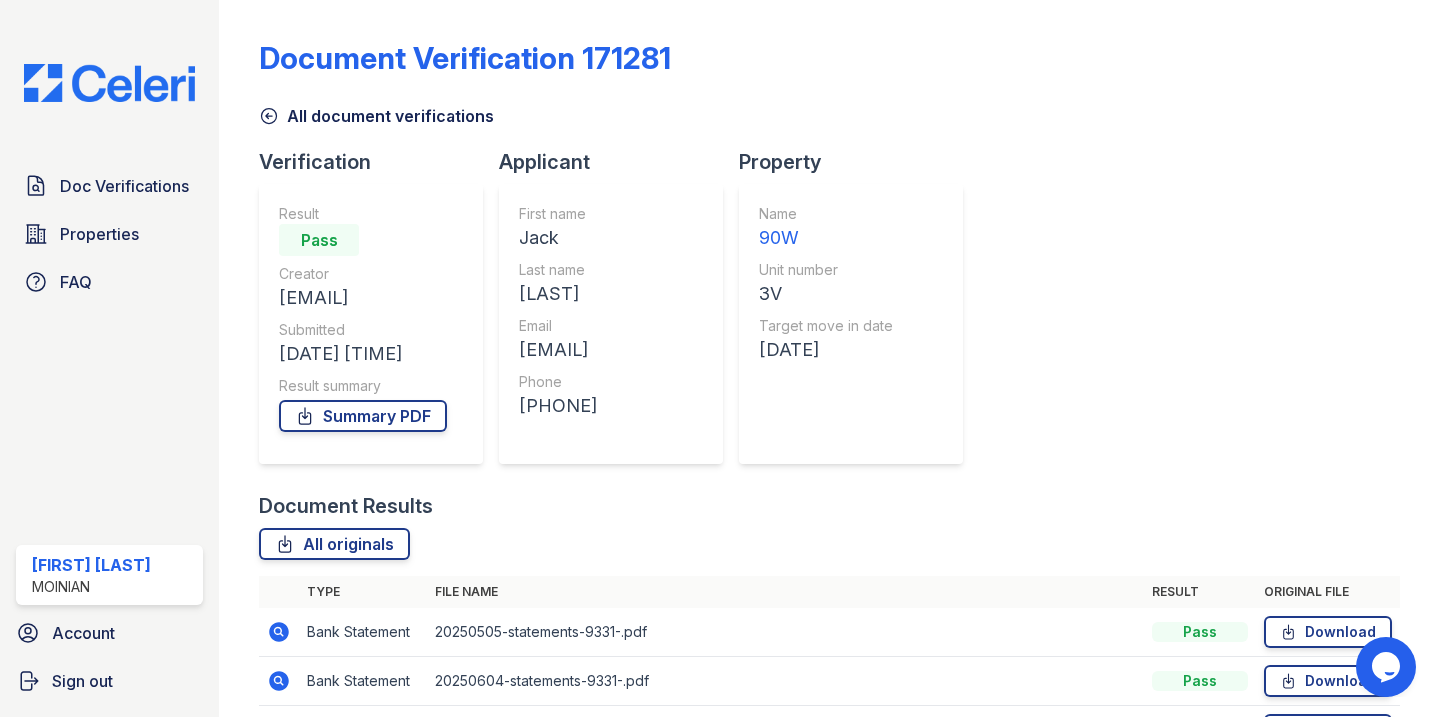 click 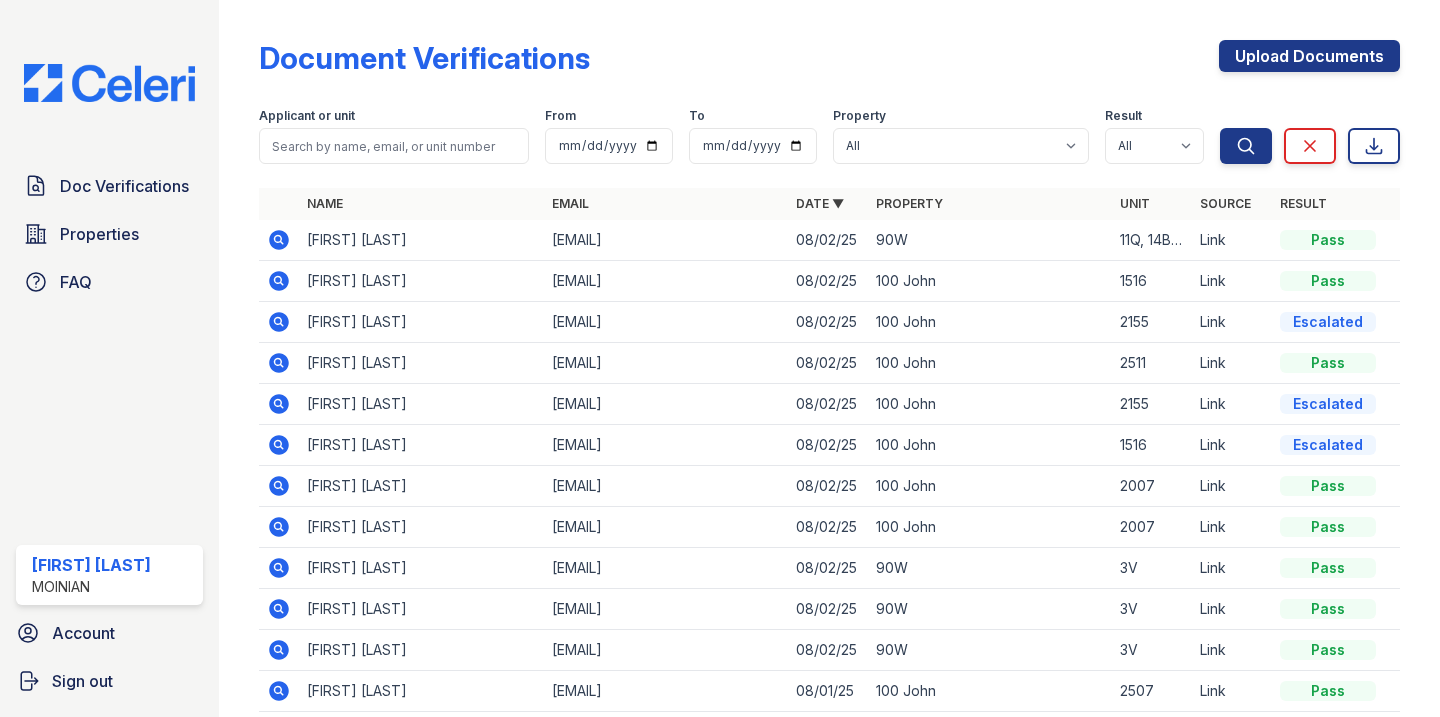 scroll, scrollTop: 107, scrollLeft: 0, axis: vertical 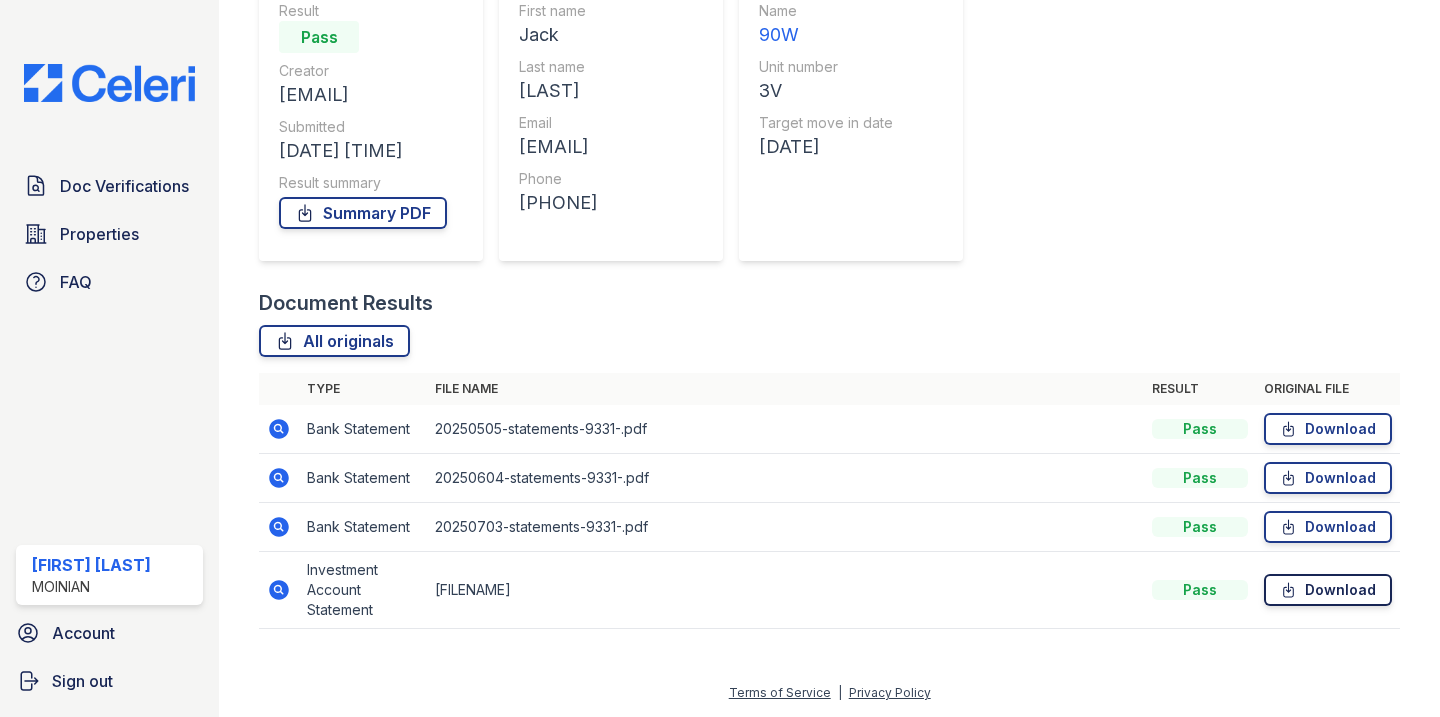 click on "Download" at bounding box center [1328, 590] 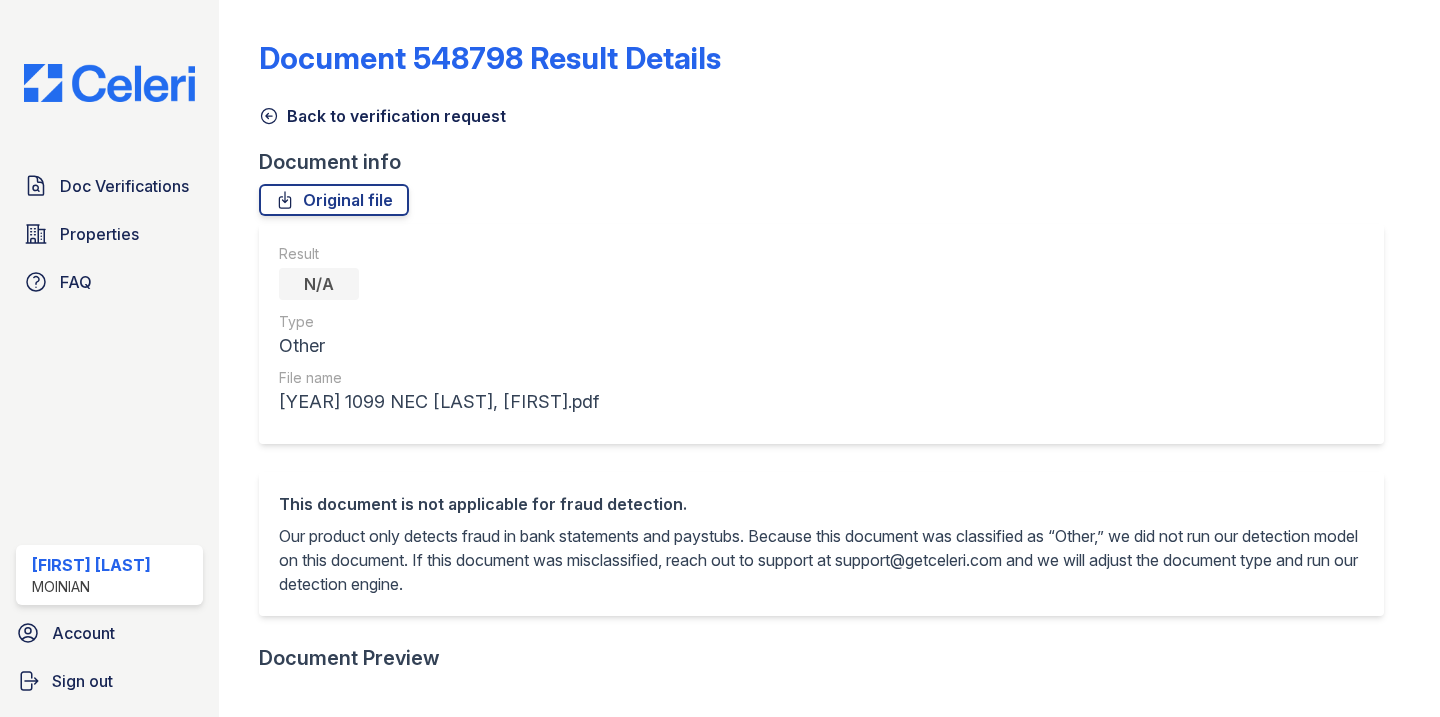 scroll, scrollTop: 0, scrollLeft: 0, axis: both 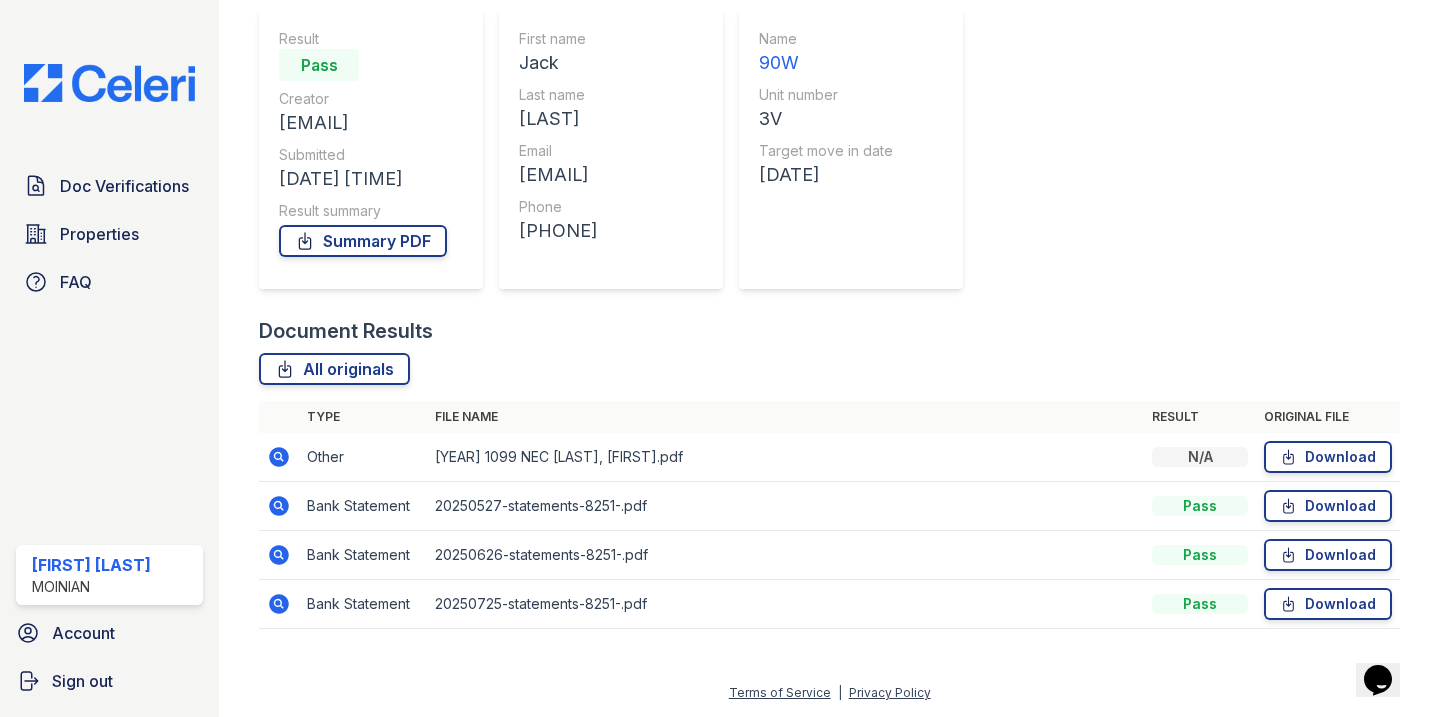 click 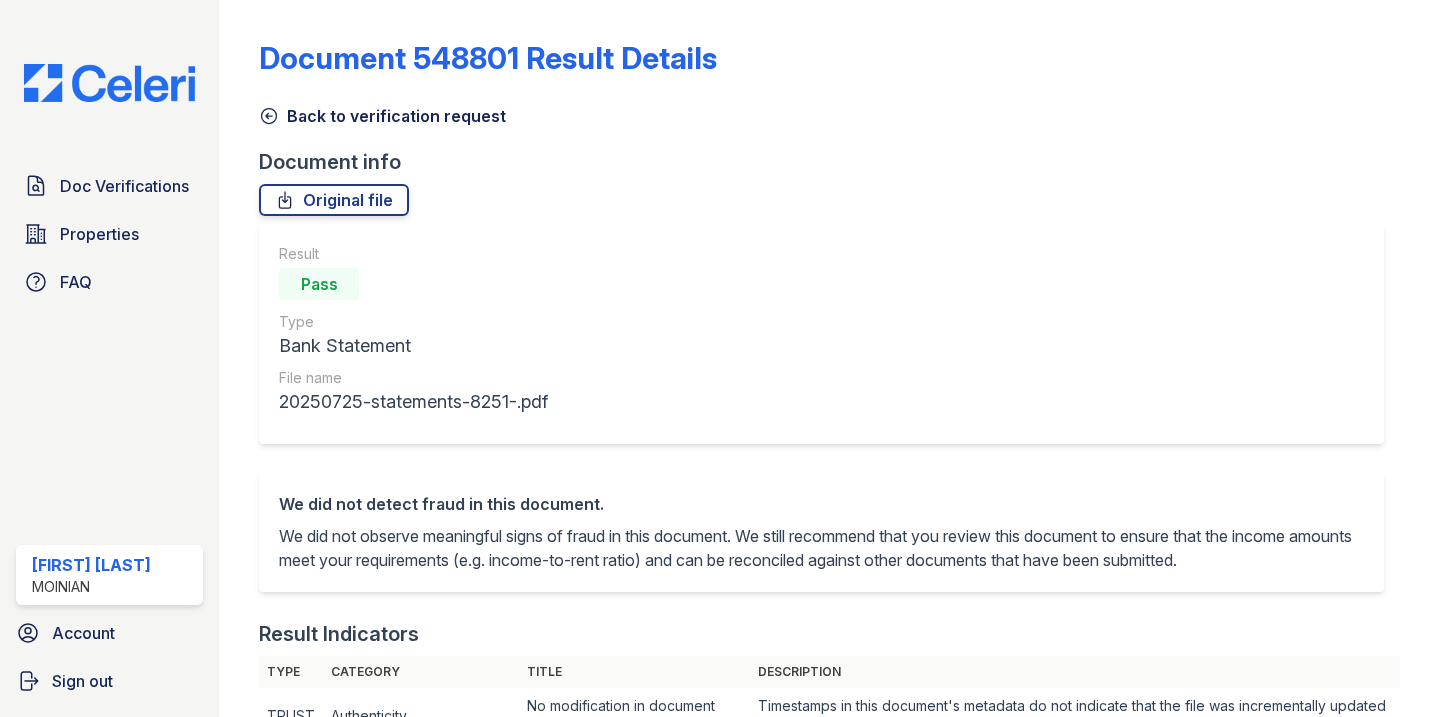 scroll, scrollTop: 0, scrollLeft: 0, axis: both 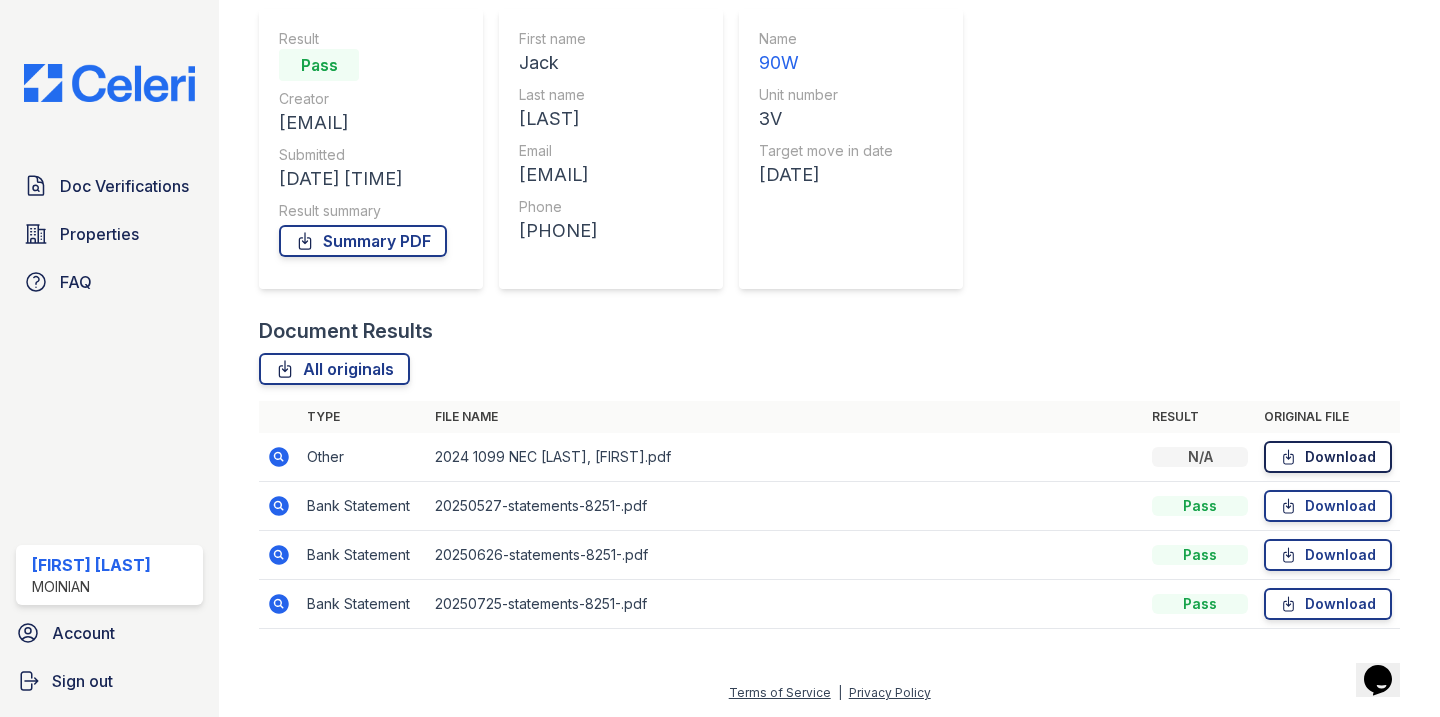click 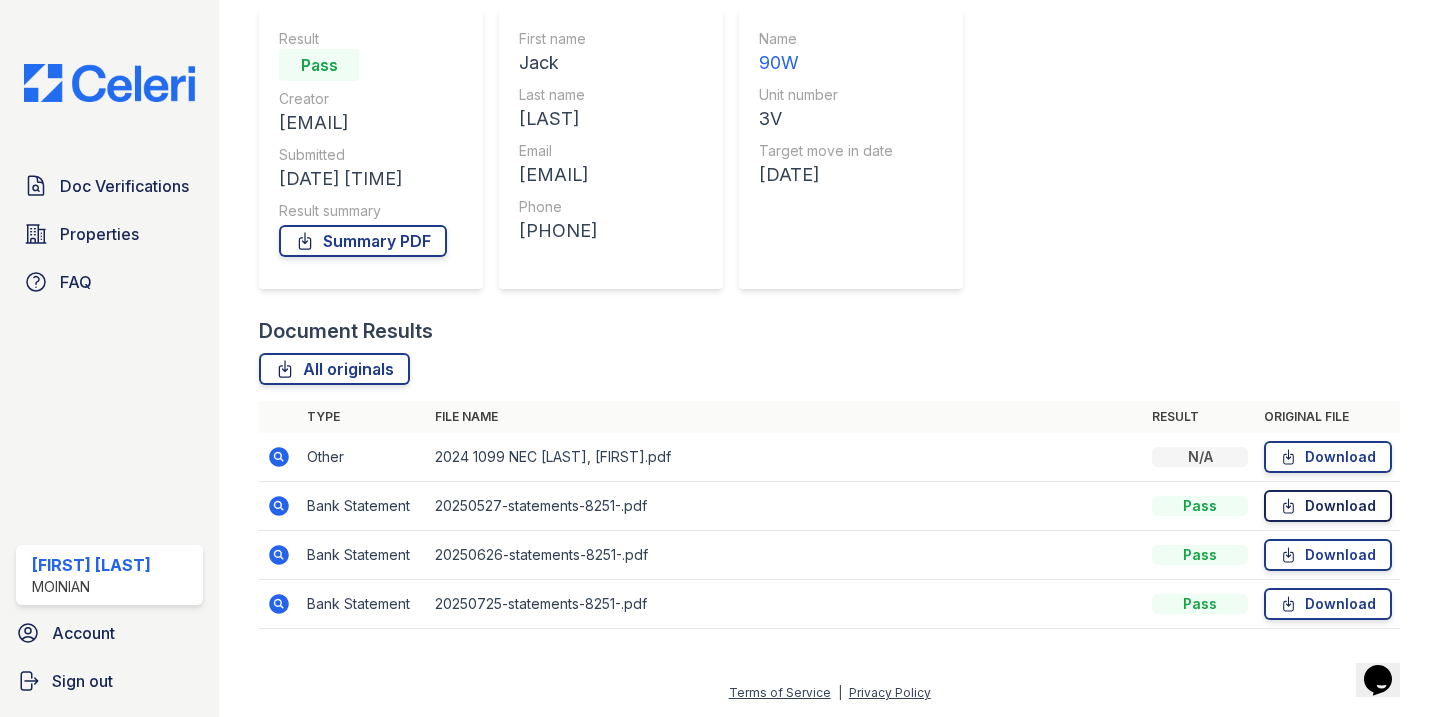 click on "Download" at bounding box center [1328, 506] 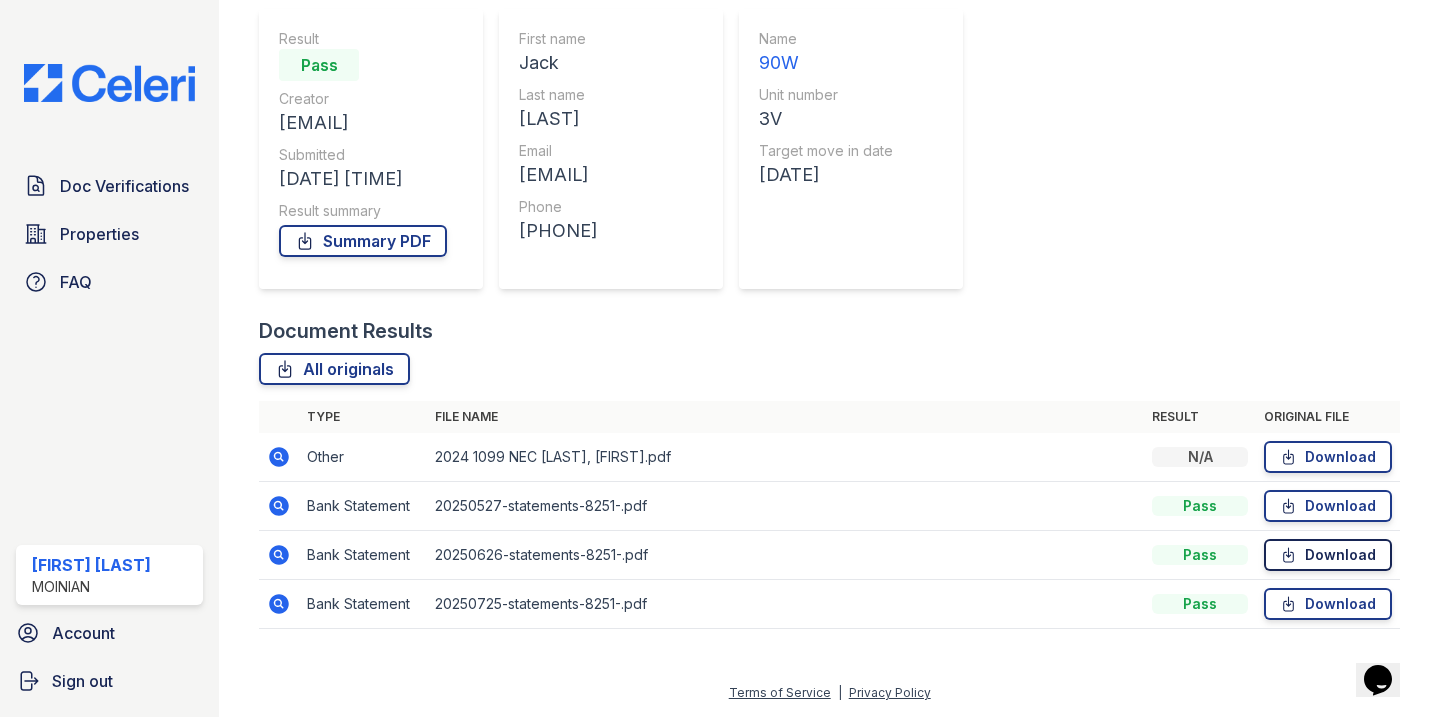 click on "Download" at bounding box center [1328, 555] 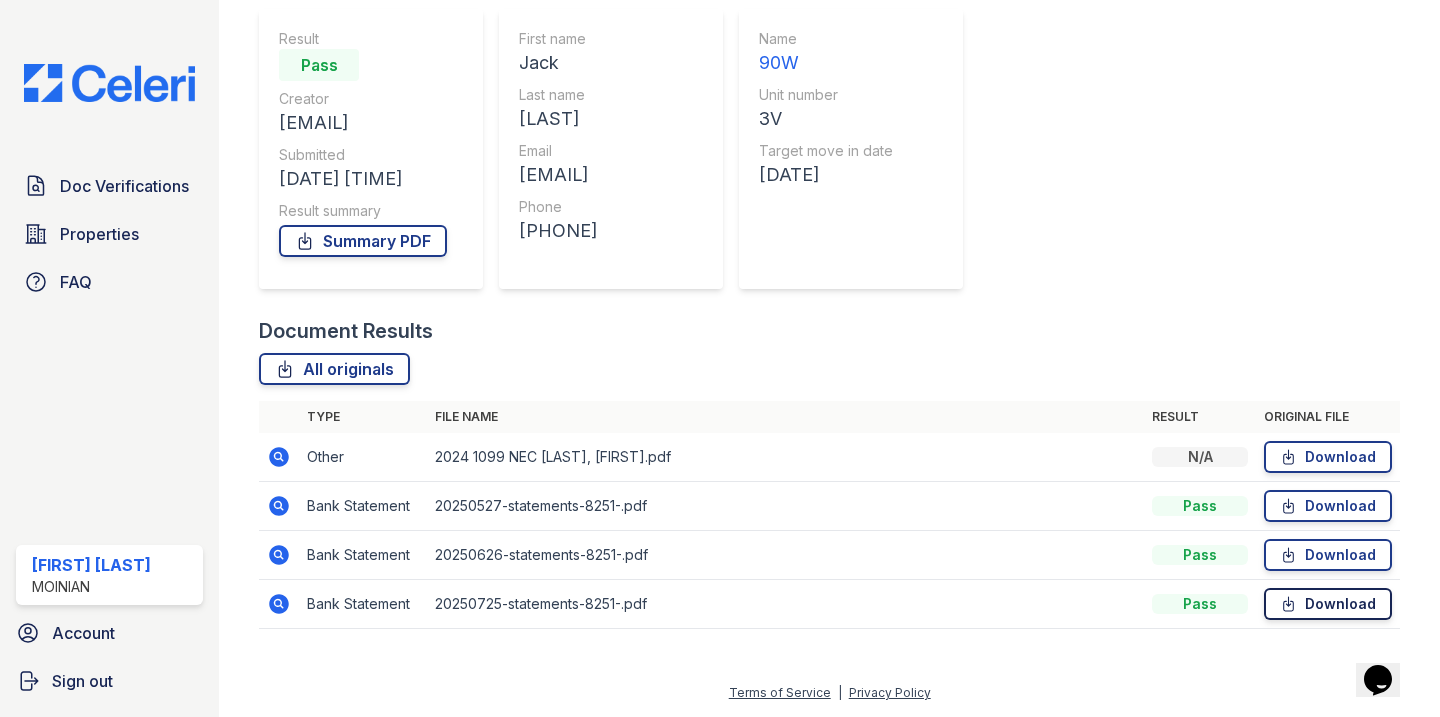 click on "Download" at bounding box center [1328, 604] 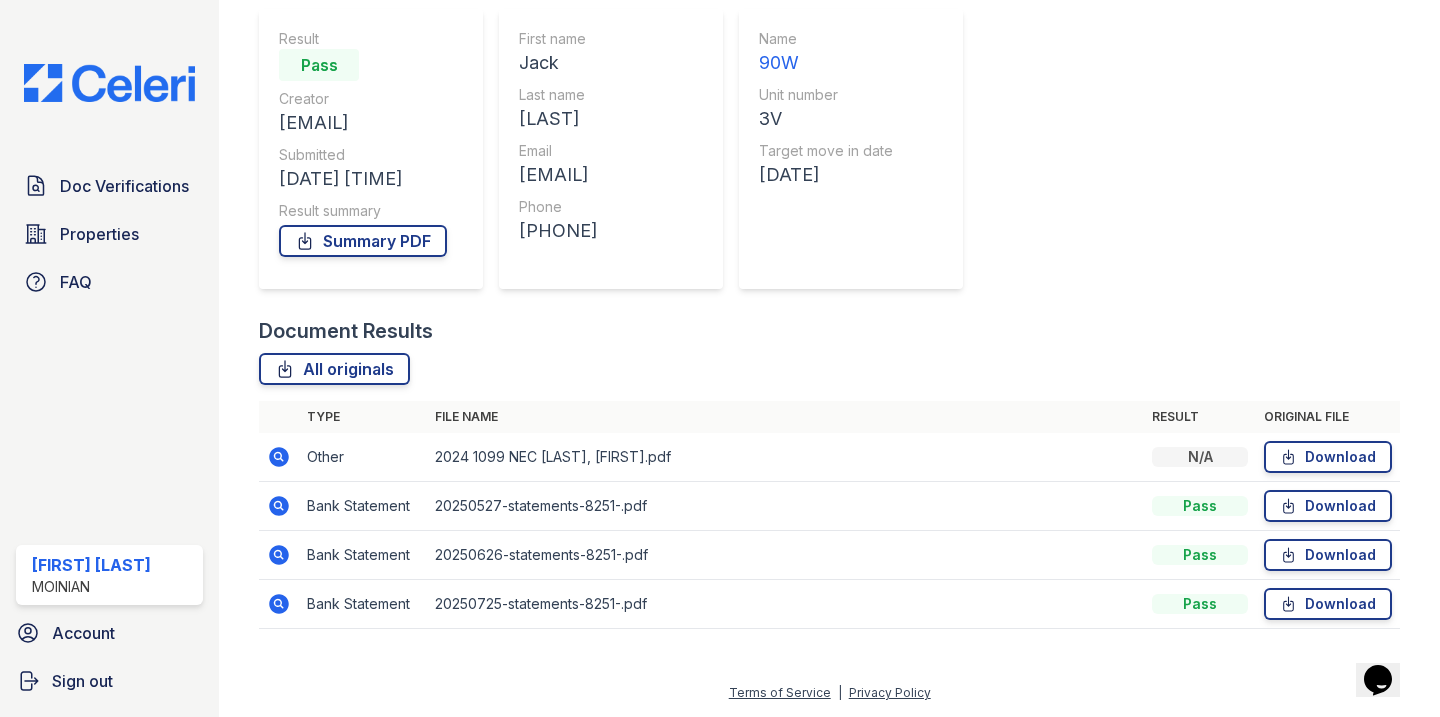 scroll, scrollTop: 0, scrollLeft: 0, axis: both 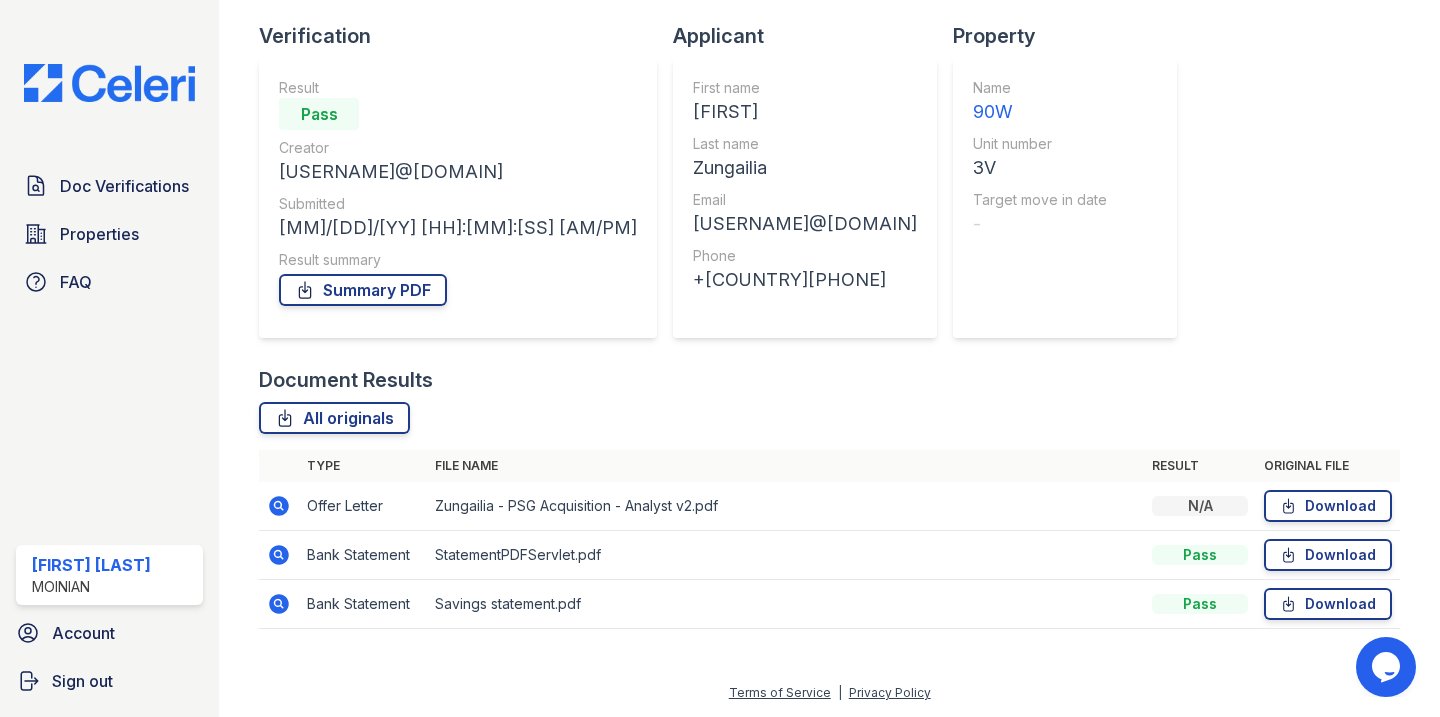 click 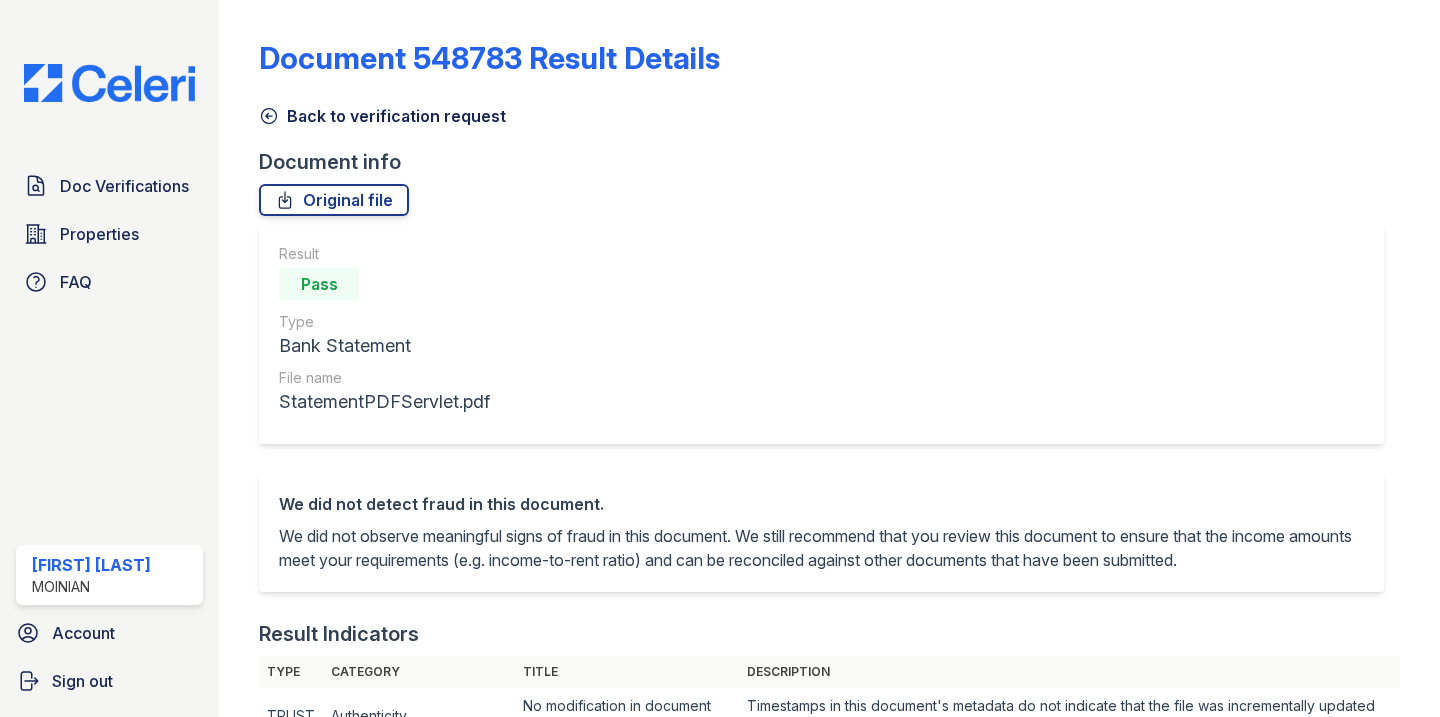 scroll, scrollTop: 0, scrollLeft: 0, axis: both 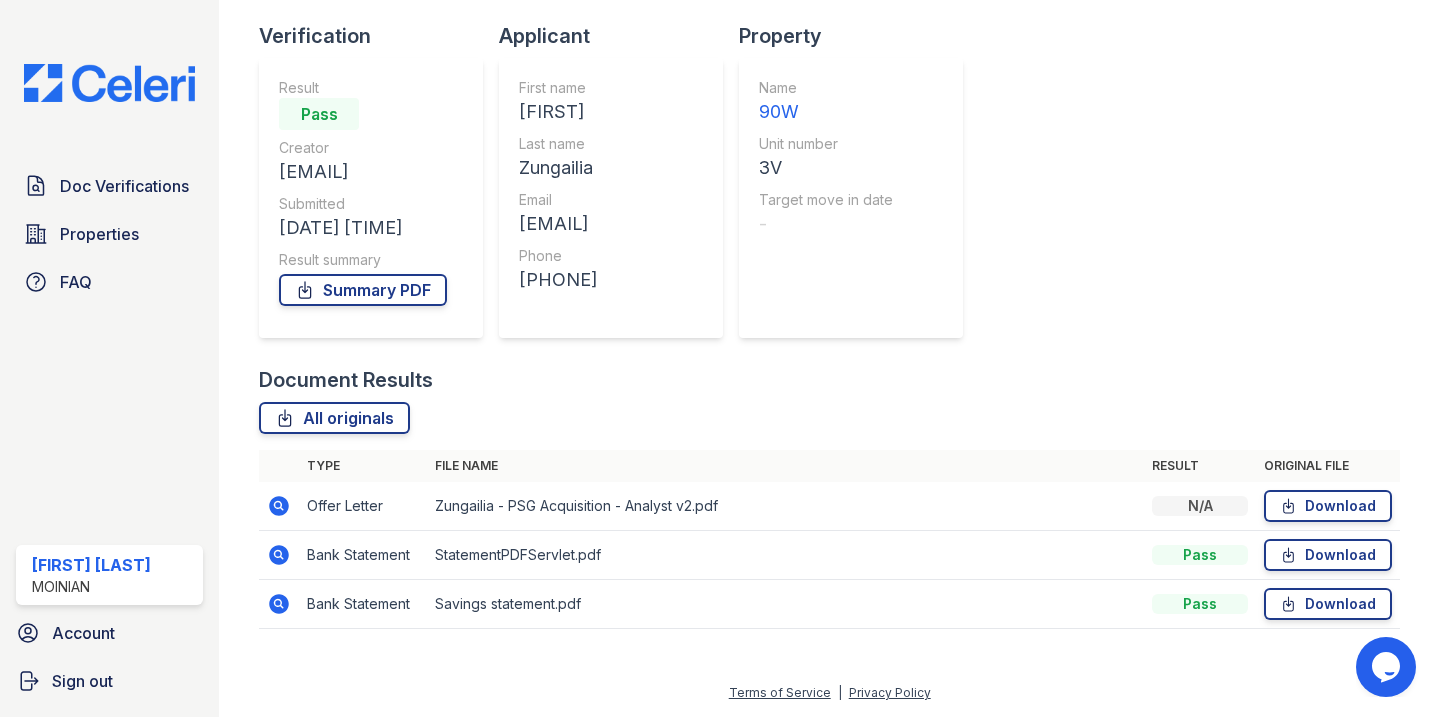 click on "Bank Statement" at bounding box center [363, 604] 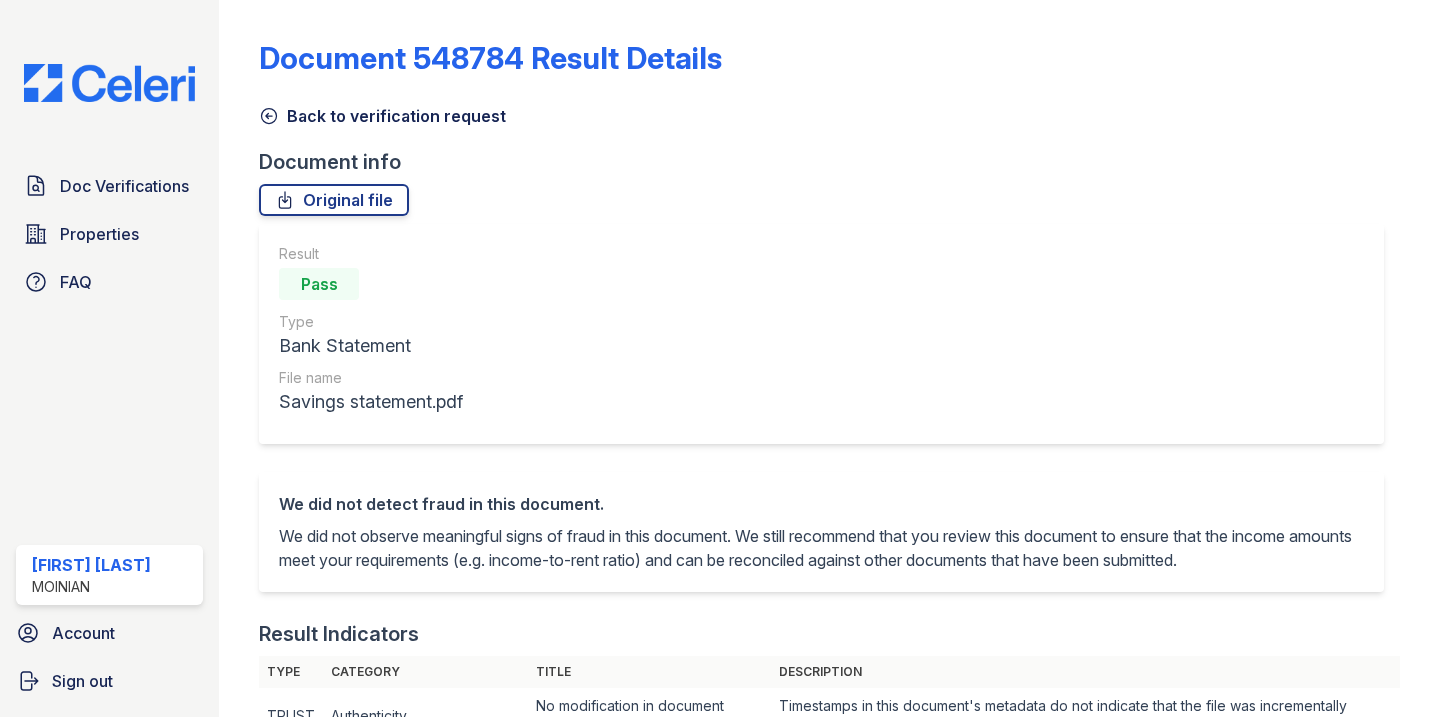 scroll, scrollTop: 0, scrollLeft: 0, axis: both 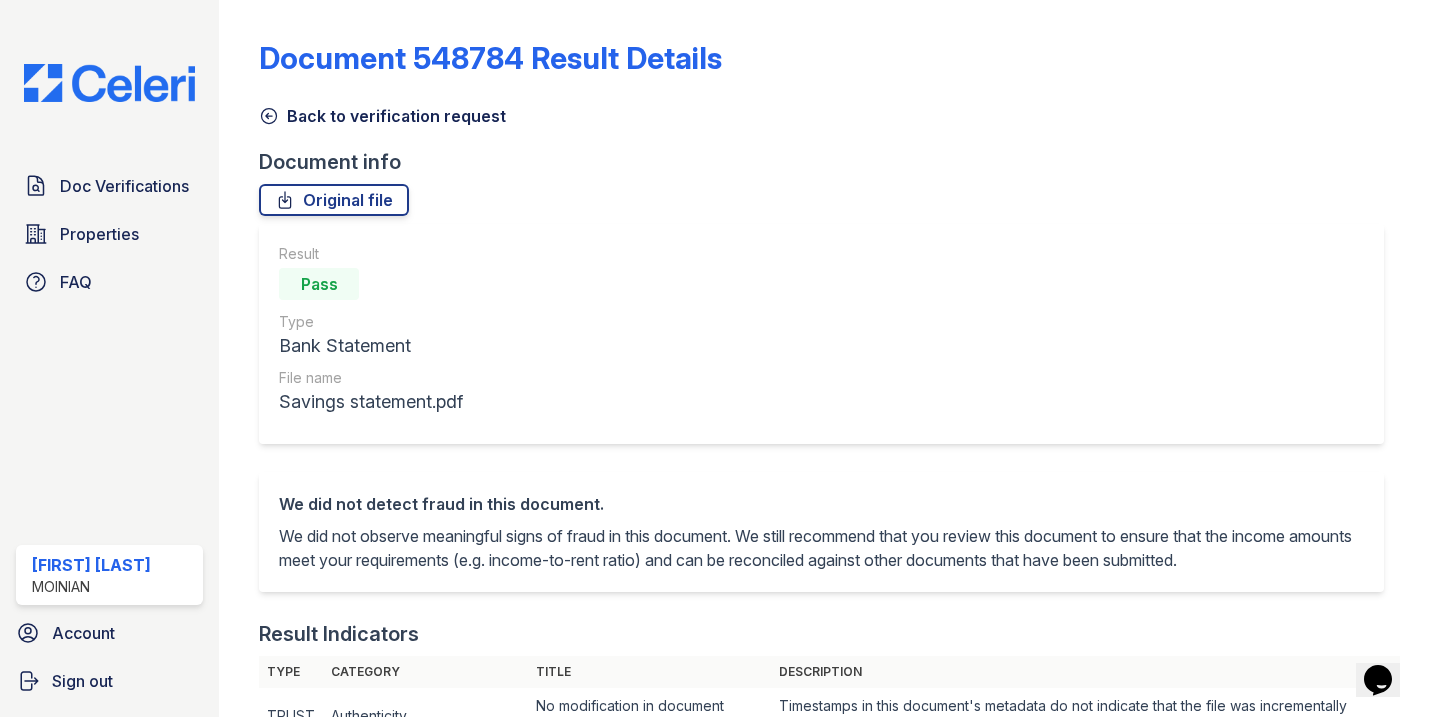 click on "Back to verification request" at bounding box center (829, 110) 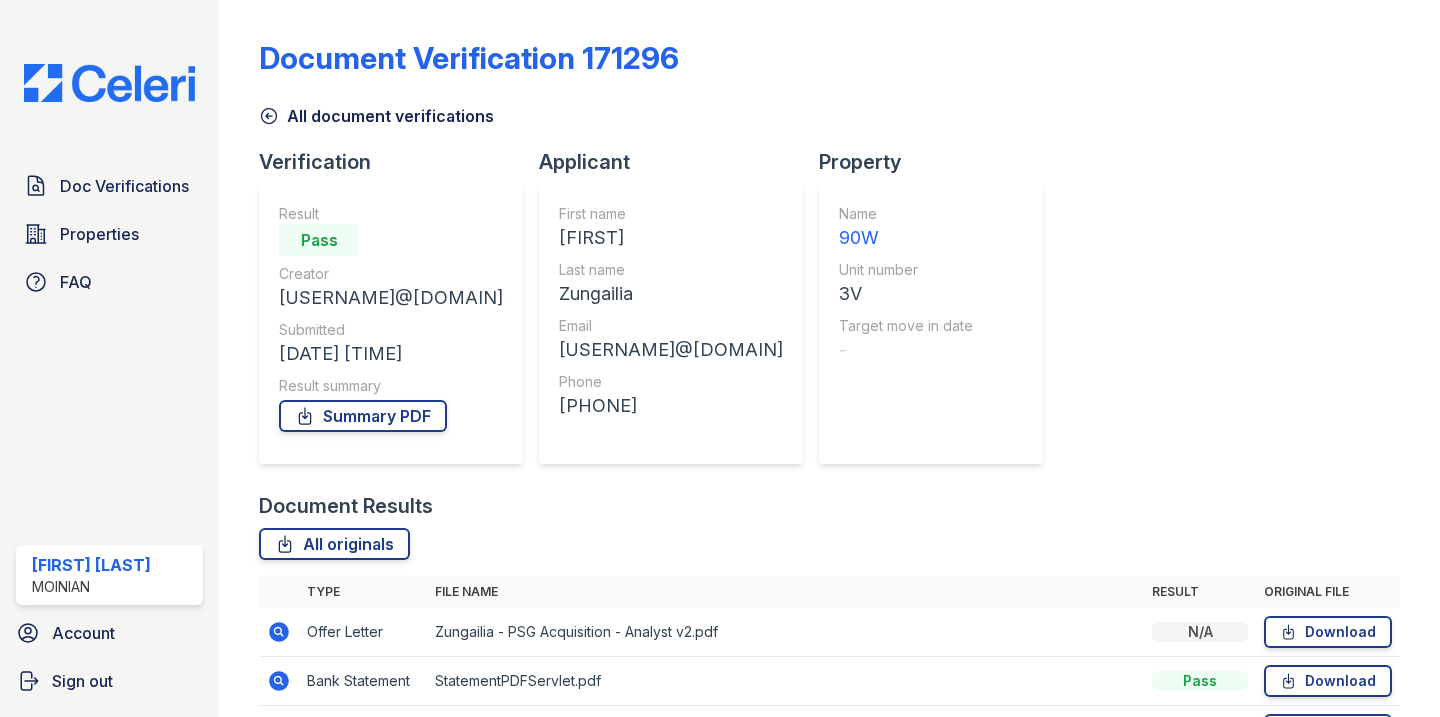 scroll, scrollTop: 126, scrollLeft: 0, axis: vertical 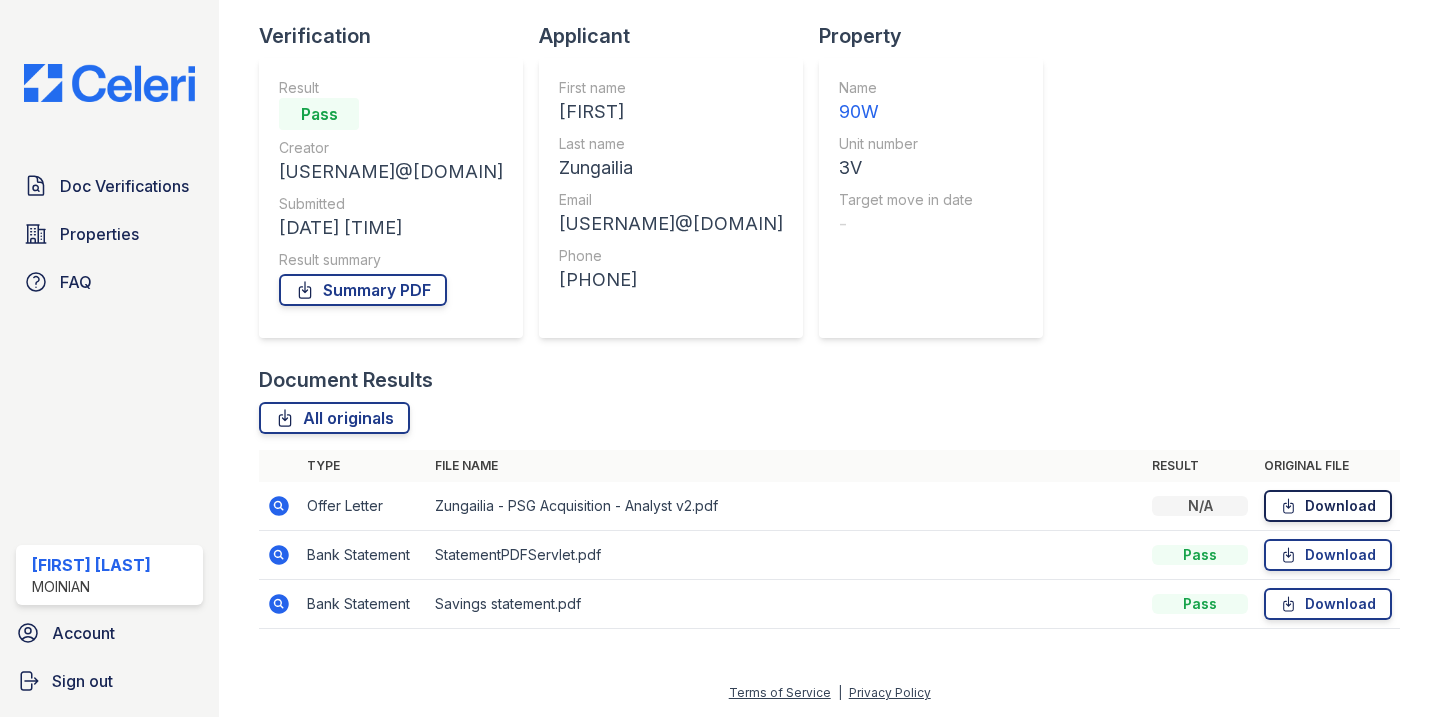 click on "Download" at bounding box center (1328, 506) 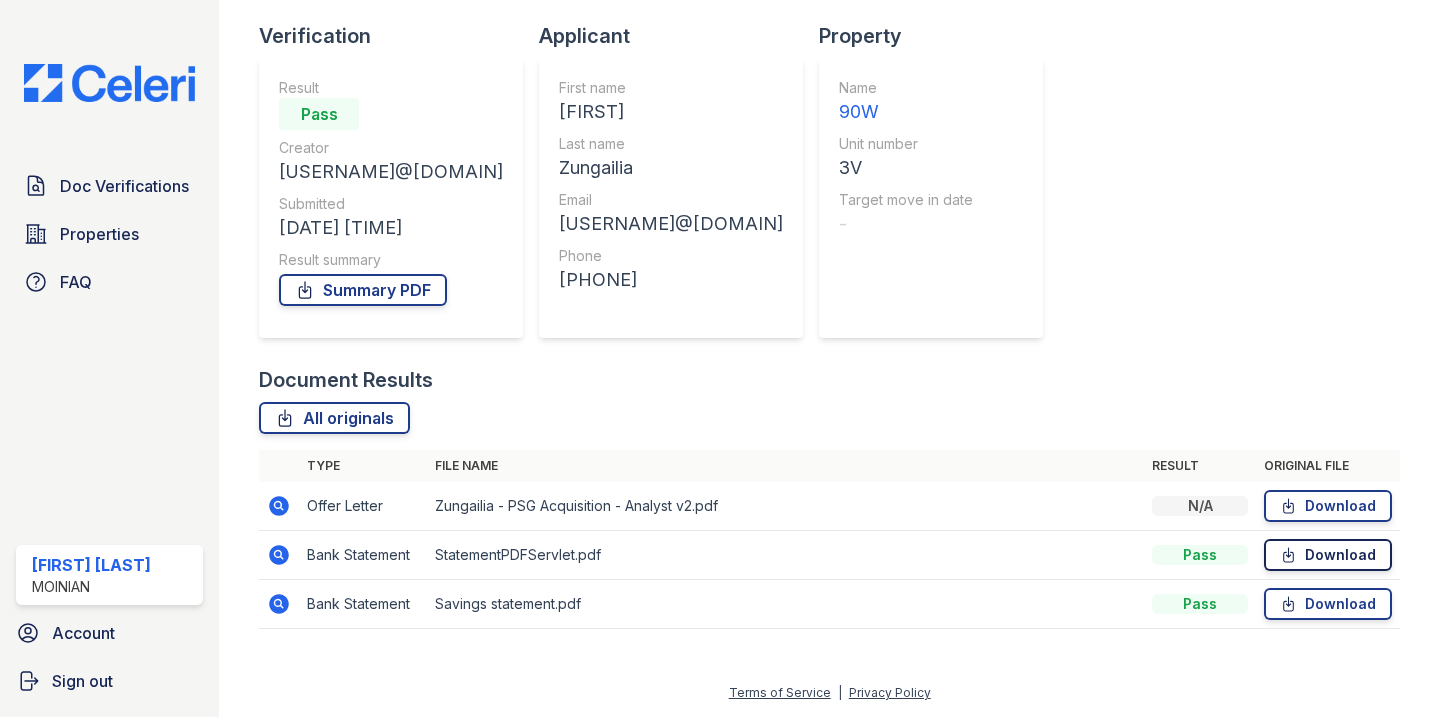 click on "Download" at bounding box center (1328, 555) 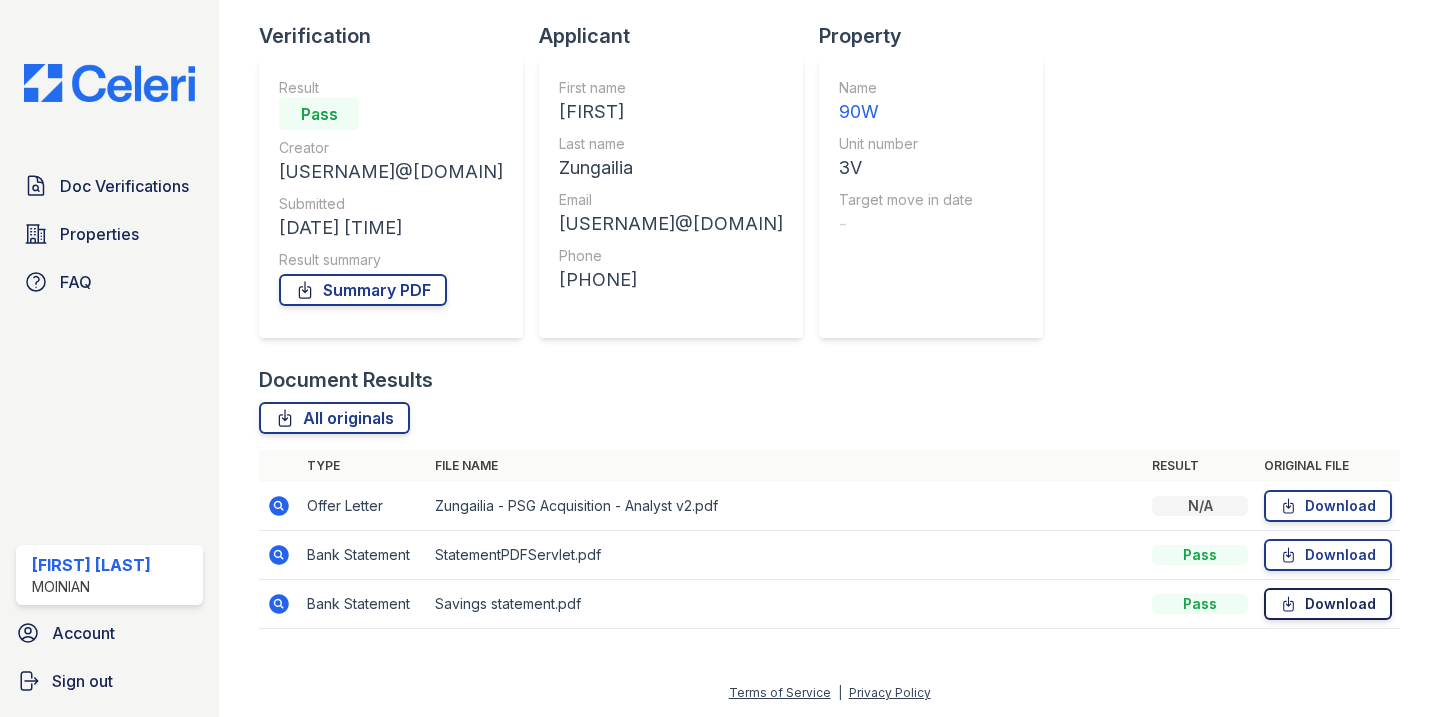 click on "Download" at bounding box center (1328, 604) 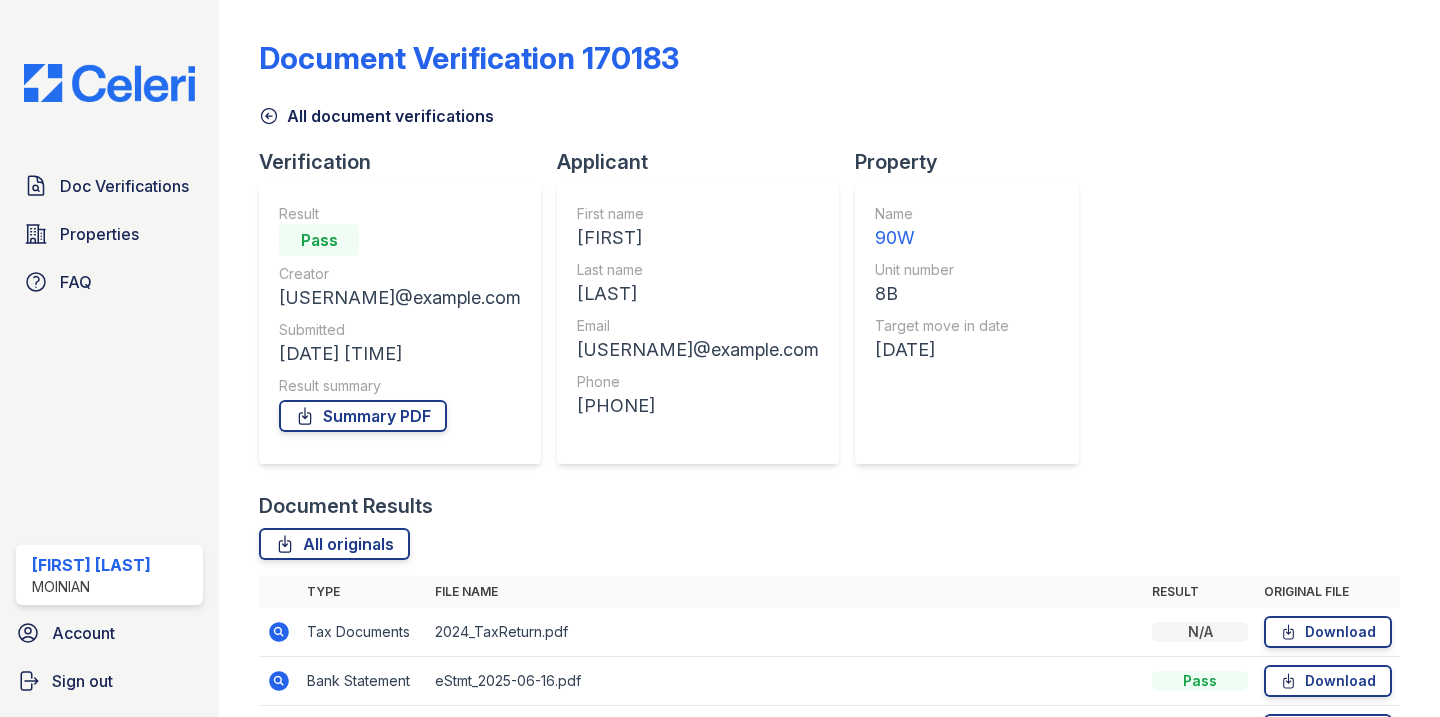 scroll, scrollTop: 0, scrollLeft: 0, axis: both 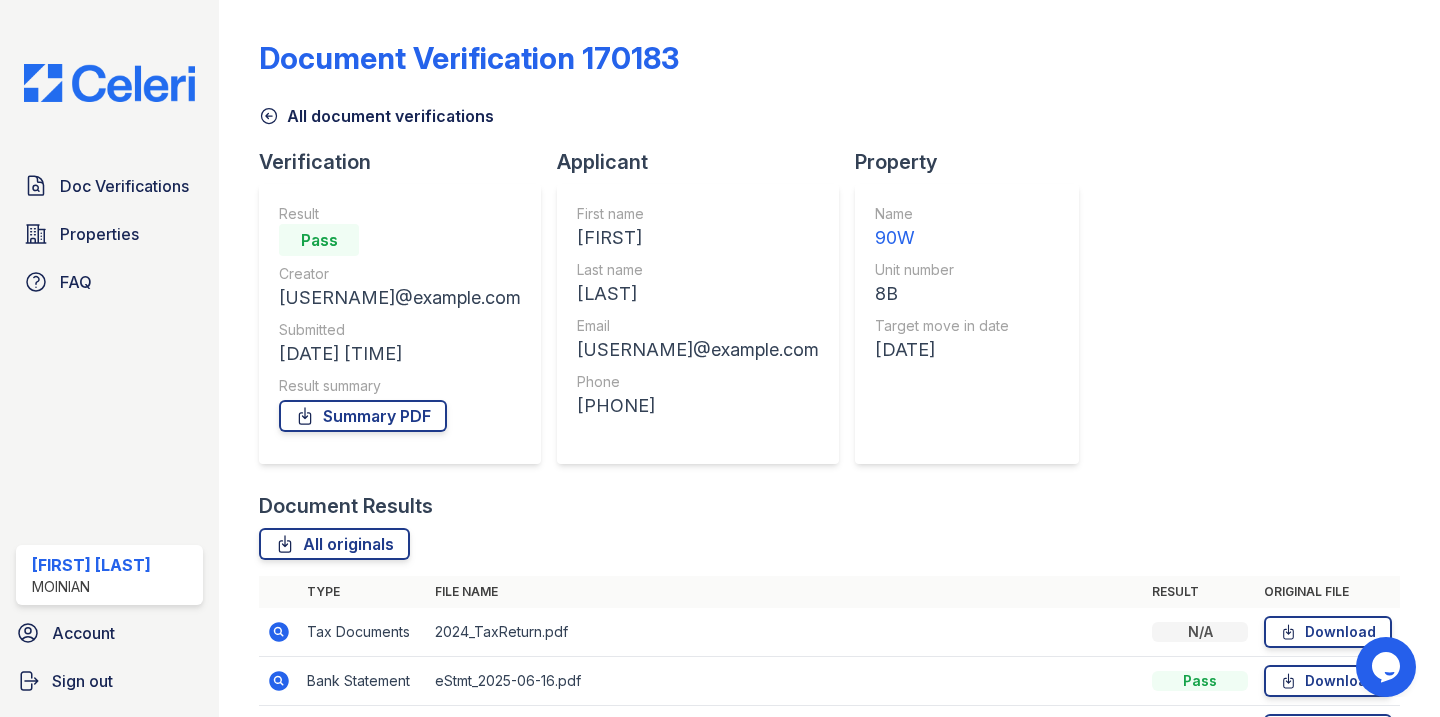click 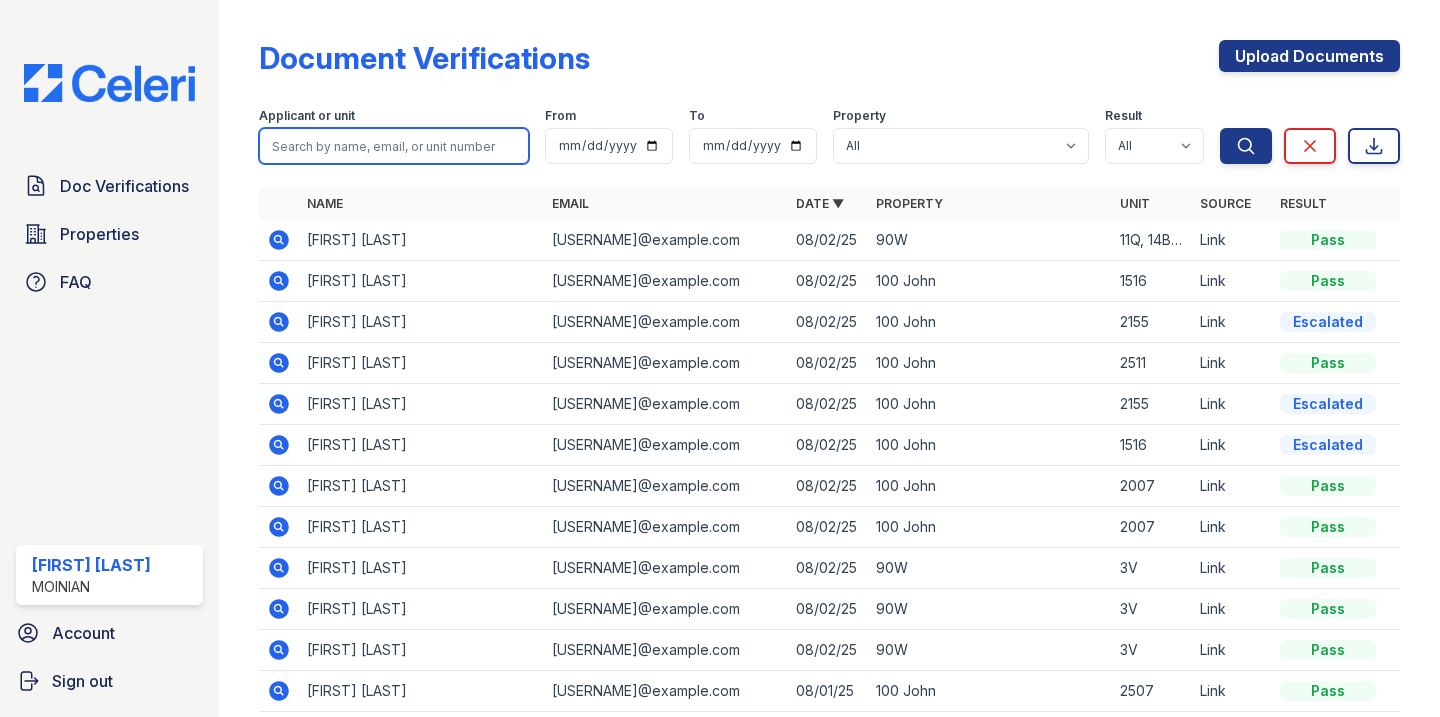 click at bounding box center (394, 146) 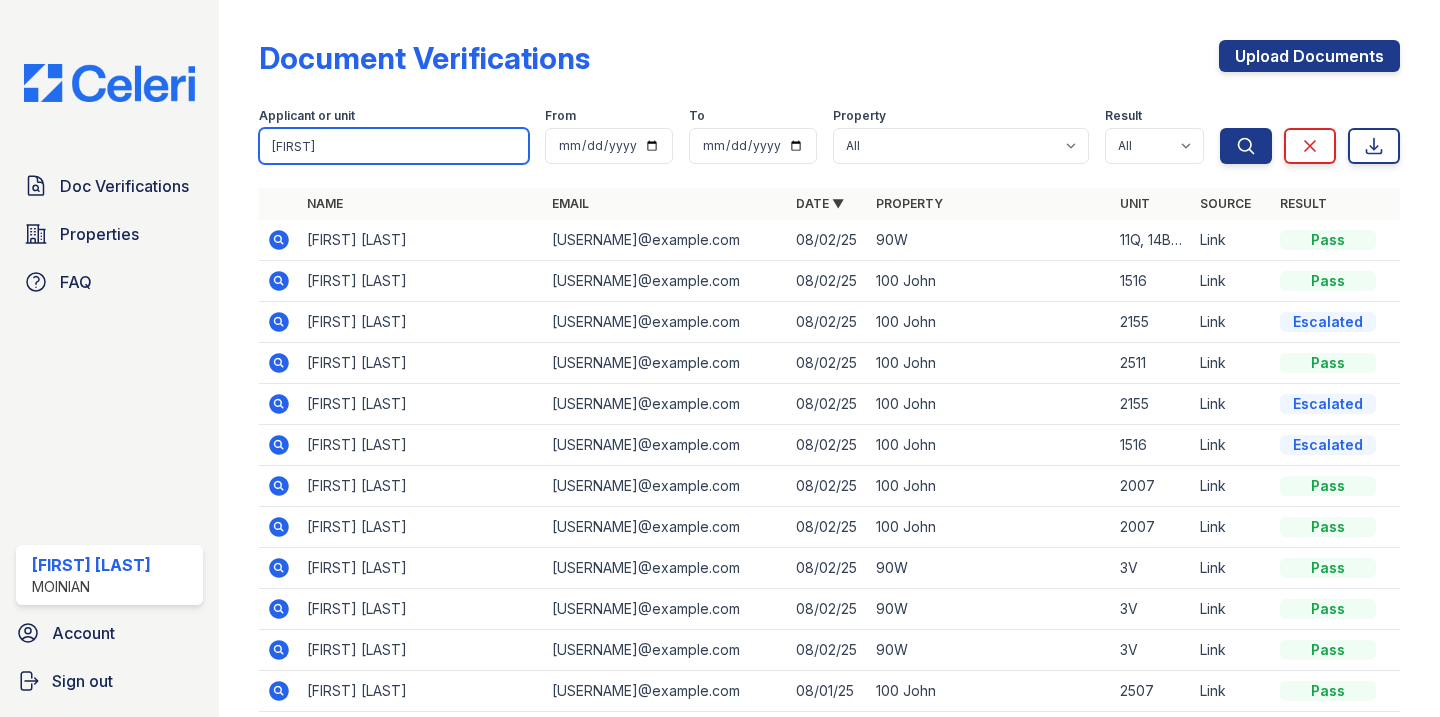 type on "masha" 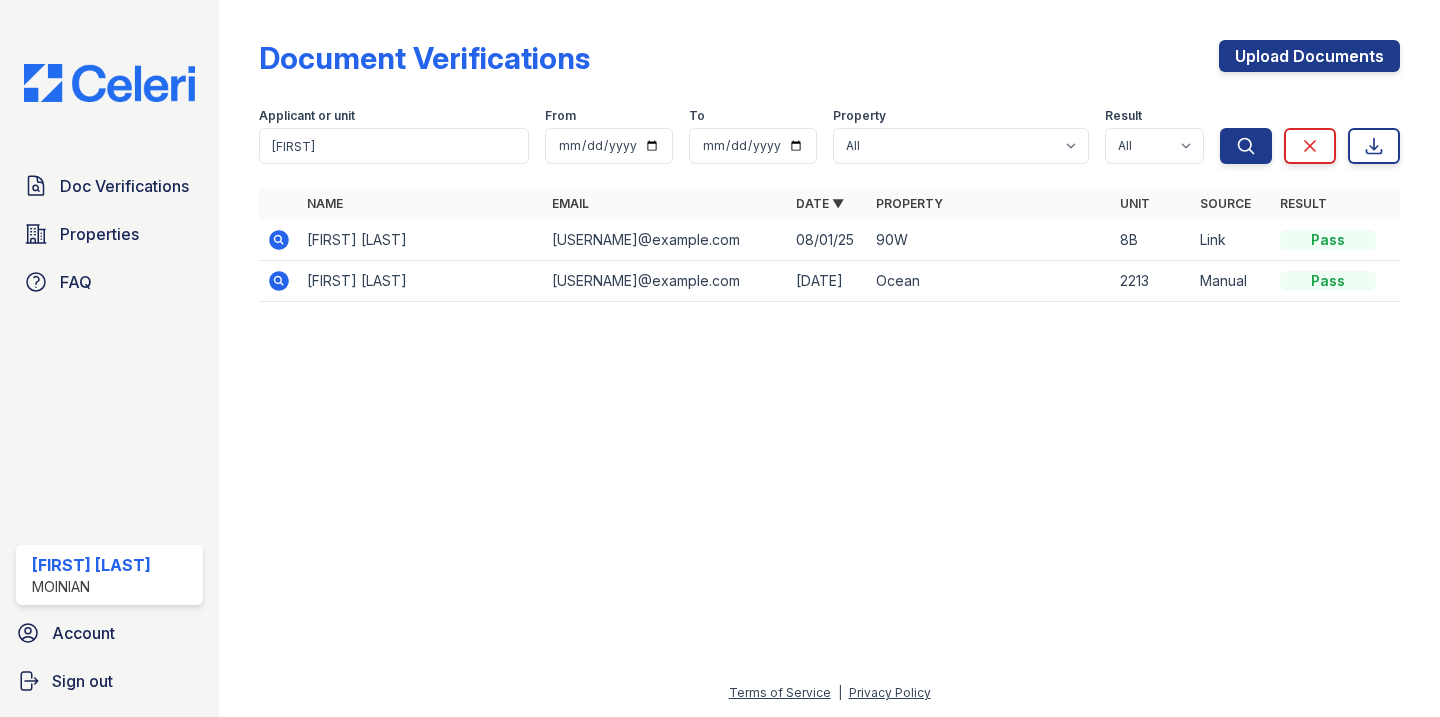click 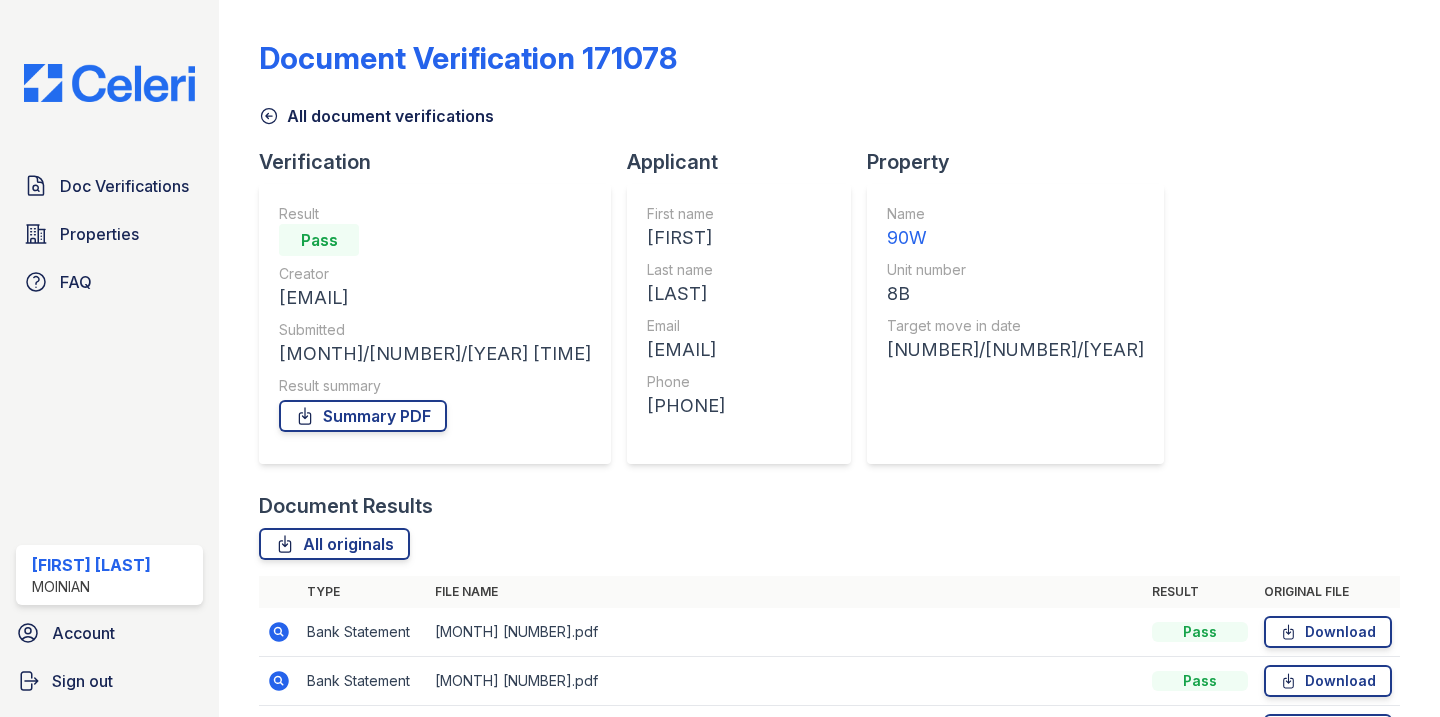 scroll, scrollTop: 0, scrollLeft: 0, axis: both 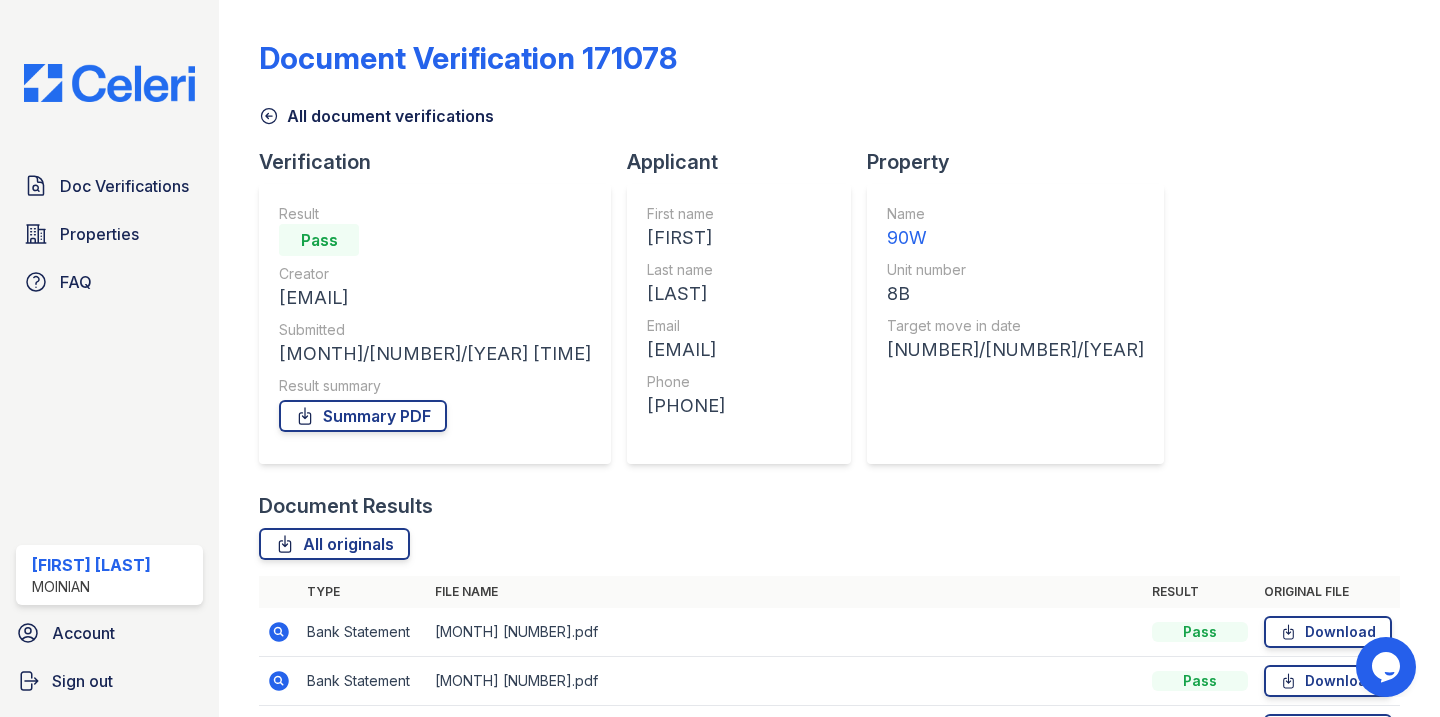 click 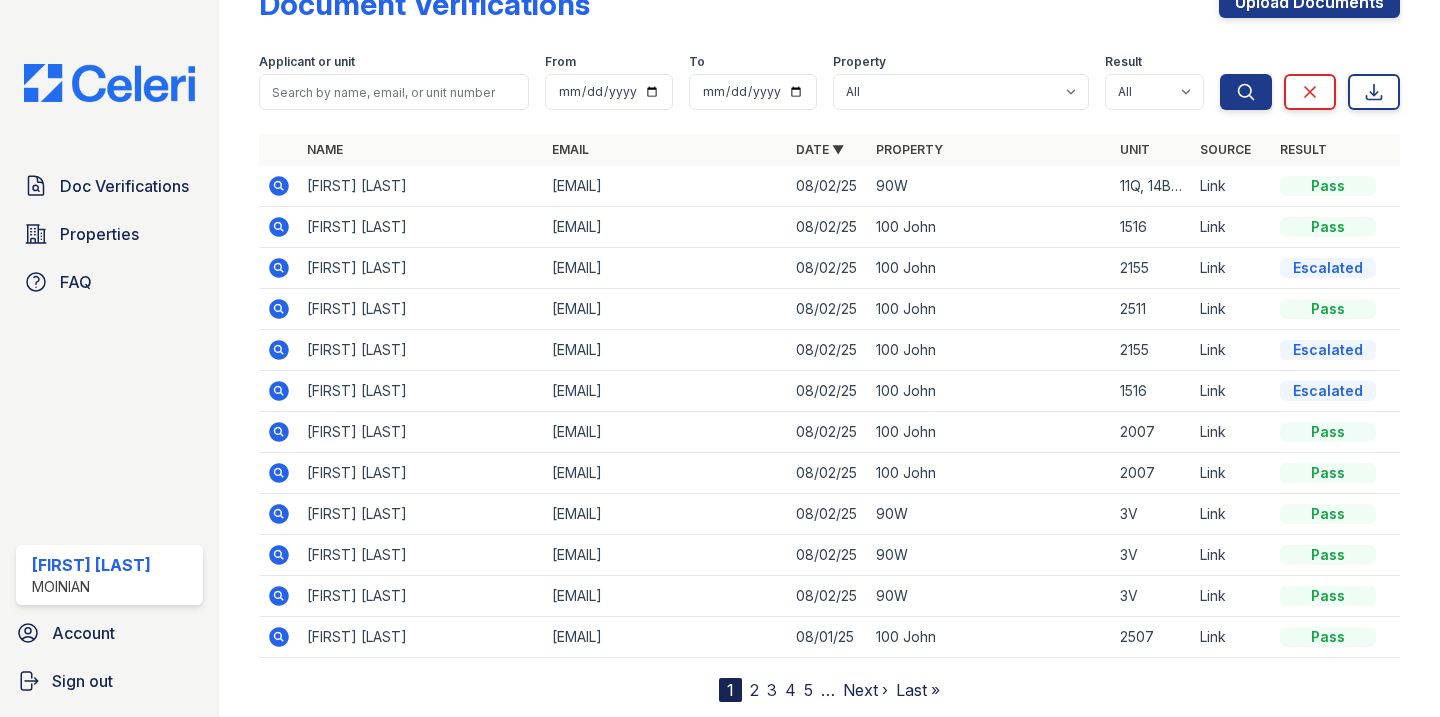 scroll, scrollTop: 0, scrollLeft: 0, axis: both 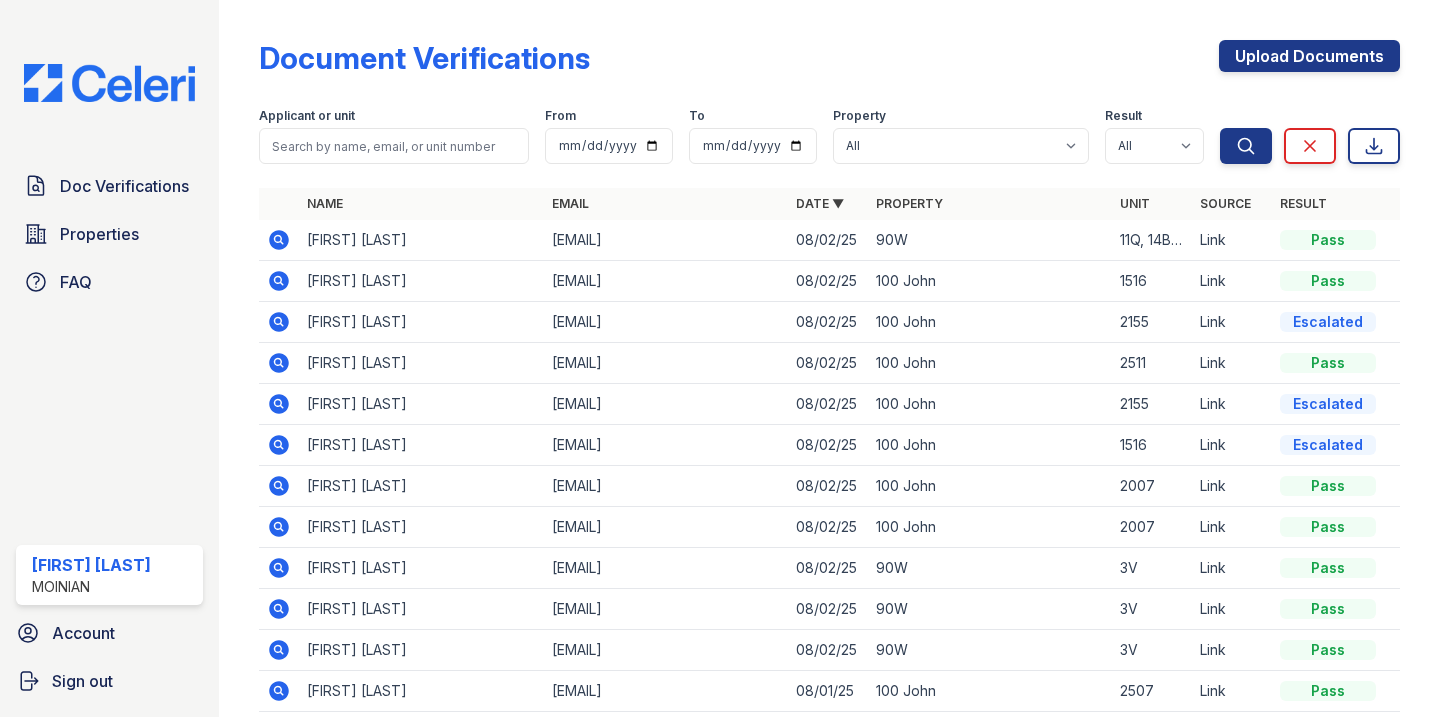click at bounding box center (109, 83) 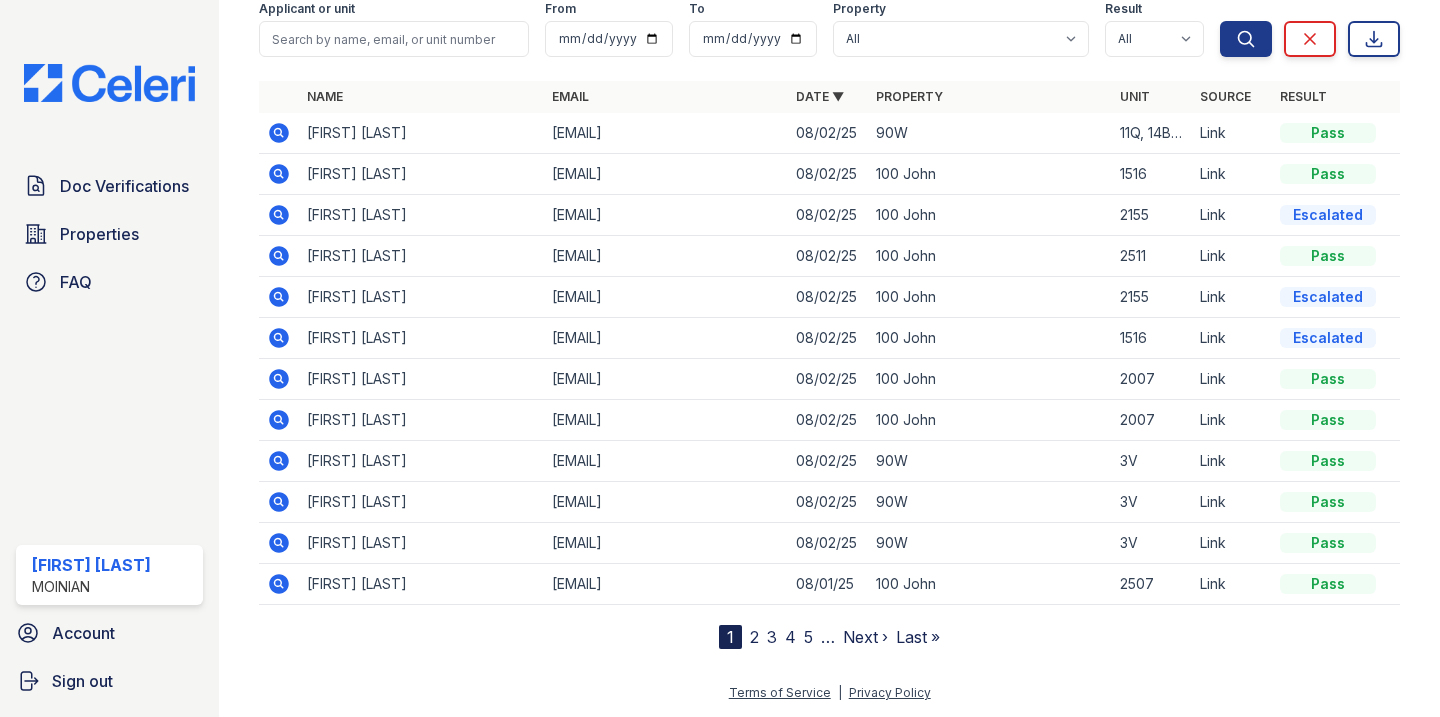 click on "2" at bounding box center (754, 637) 